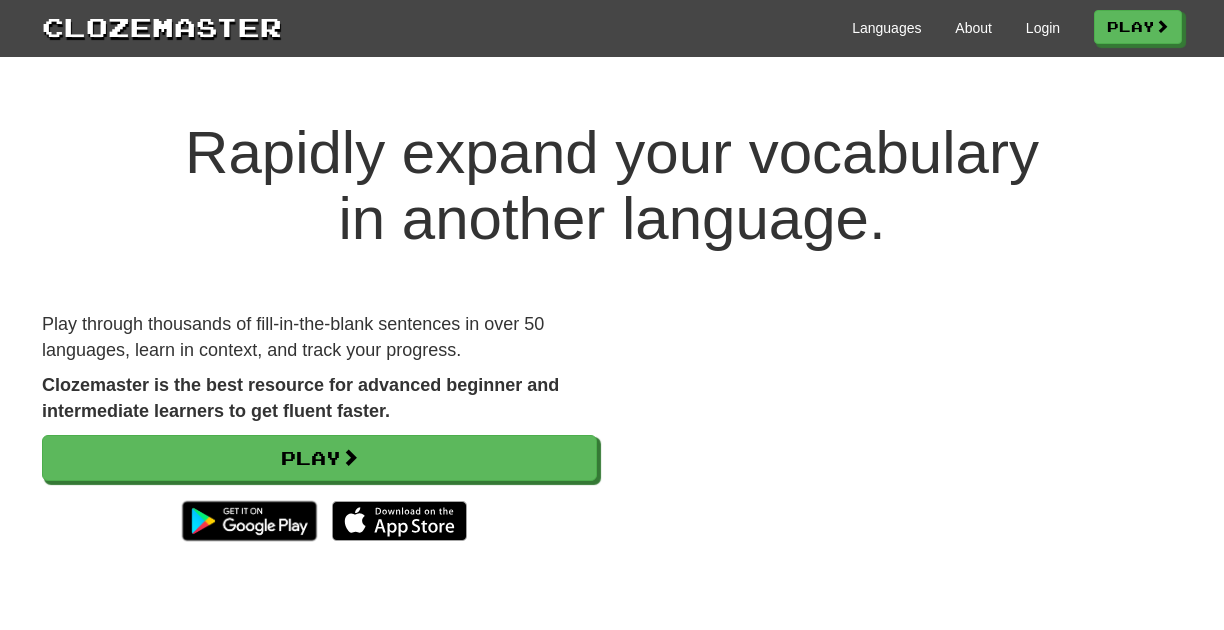 scroll, scrollTop: 0, scrollLeft: 0, axis: both 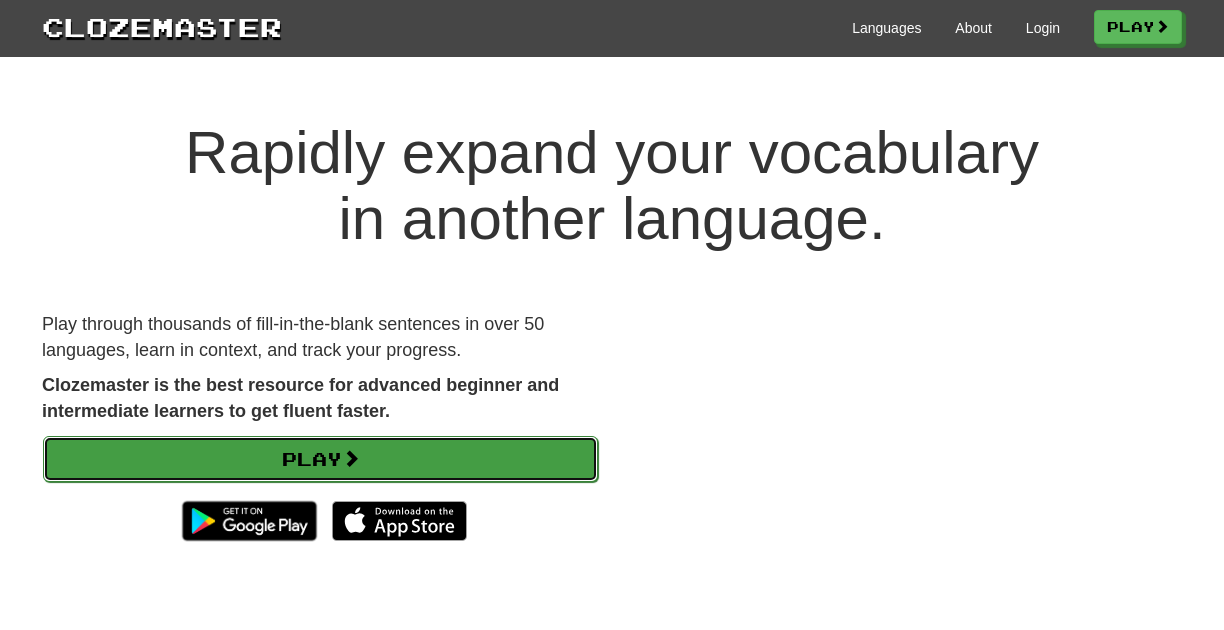 click on "Play" at bounding box center [320, 459] 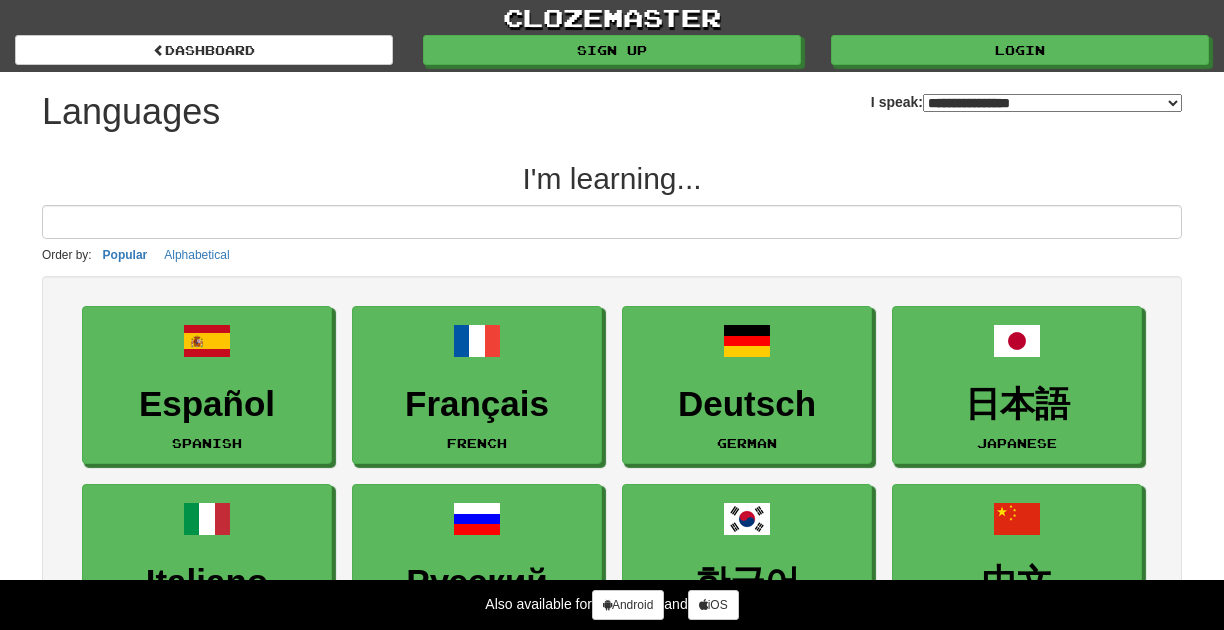 select on "*******" 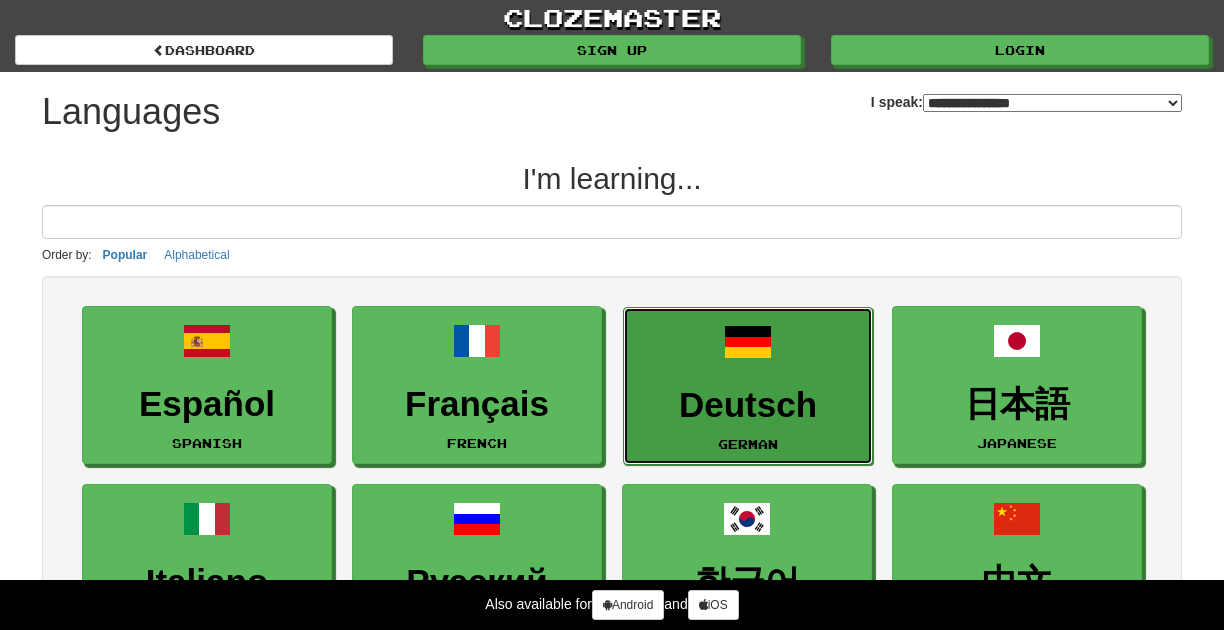 click at bounding box center (748, 342) 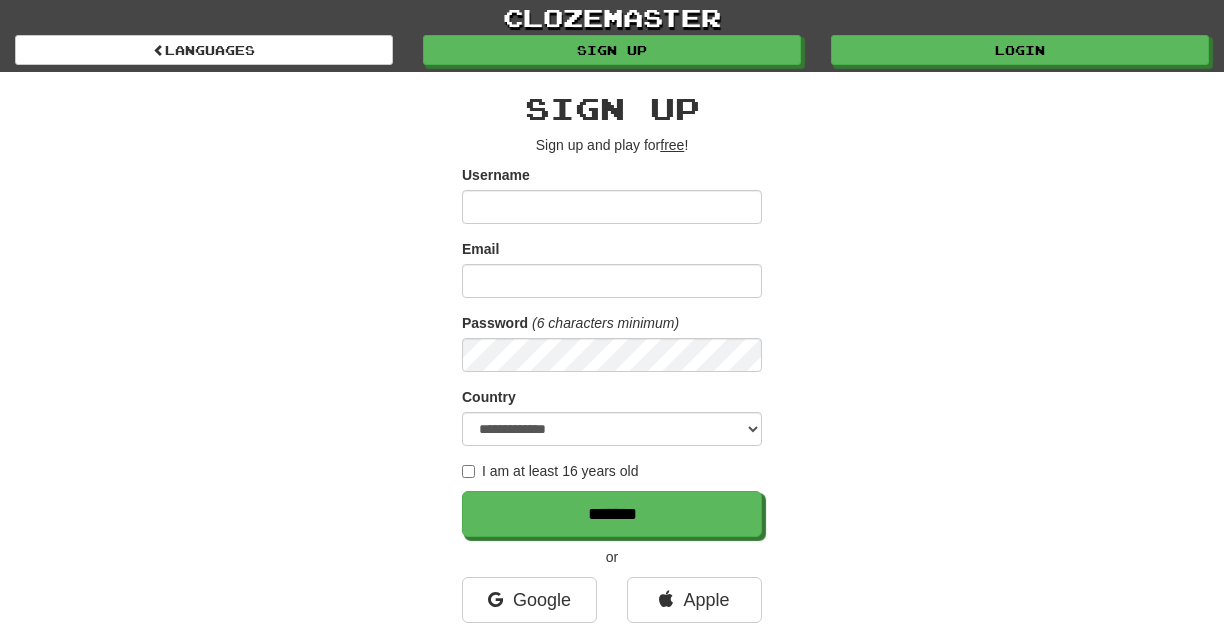 scroll, scrollTop: 0, scrollLeft: 0, axis: both 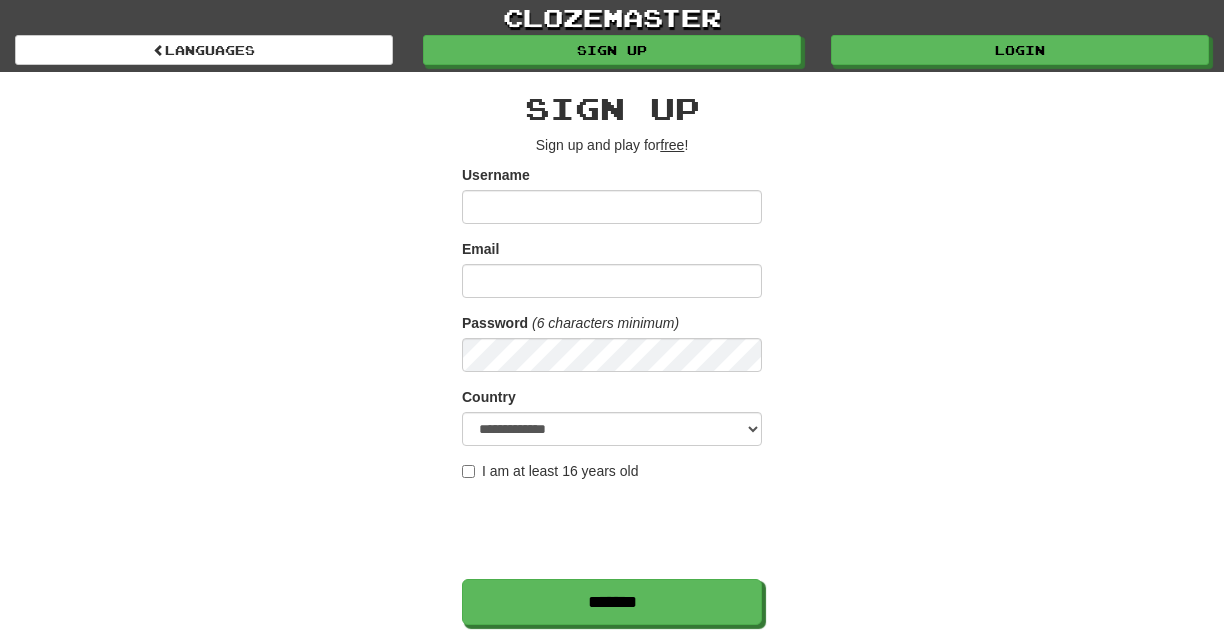 click on "Username" at bounding box center (612, 207) 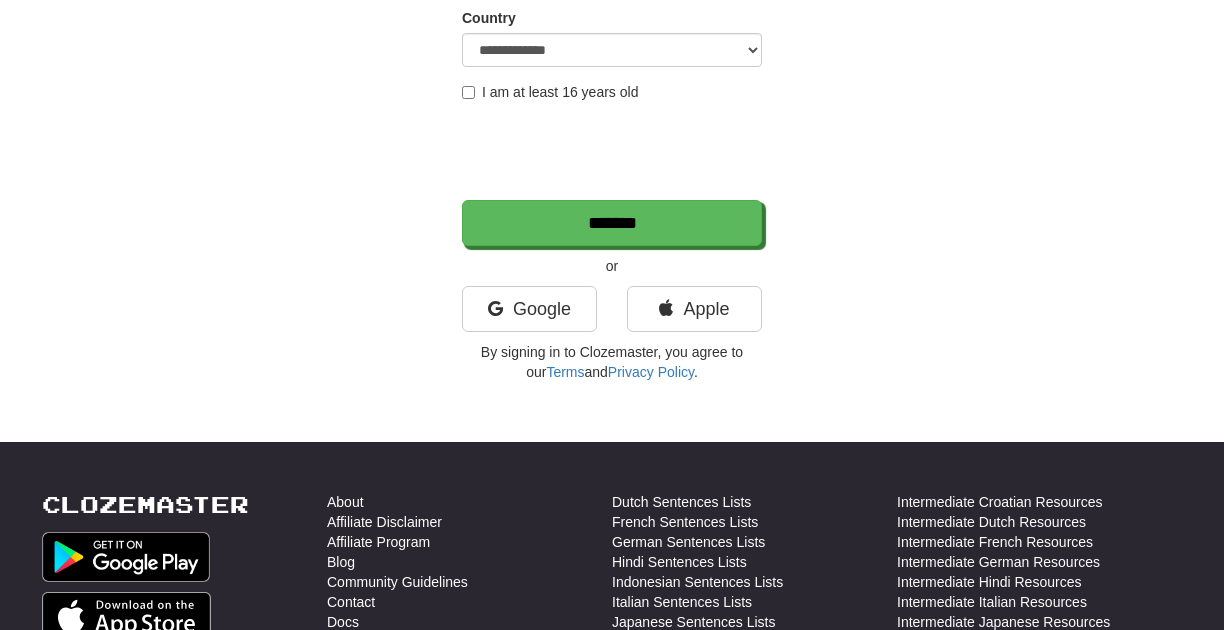 scroll, scrollTop: 384, scrollLeft: 0, axis: vertical 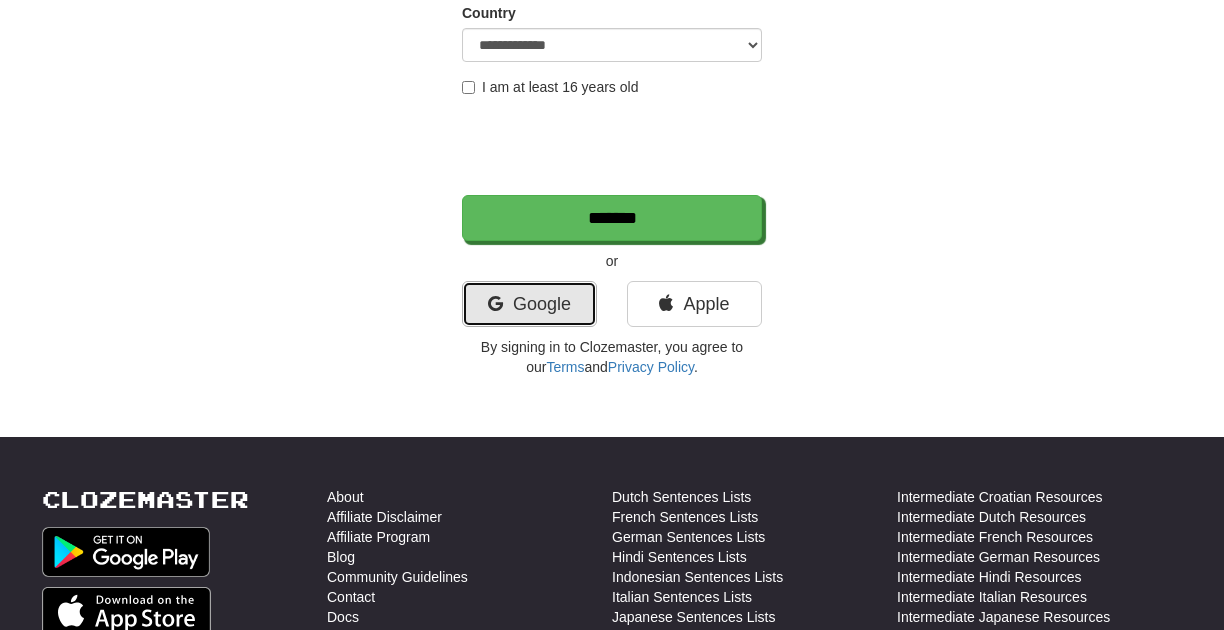 click on "Google" at bounding box center (529, 304) 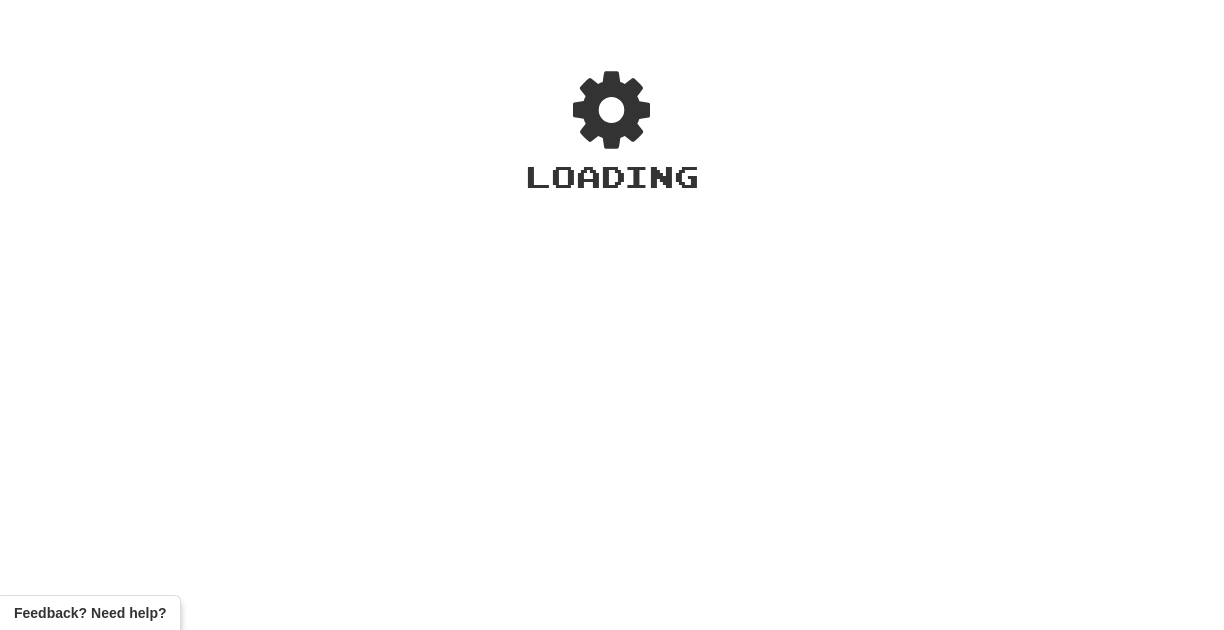 scroll, scrollTop: 0, scrollLeft: 0, axis: both 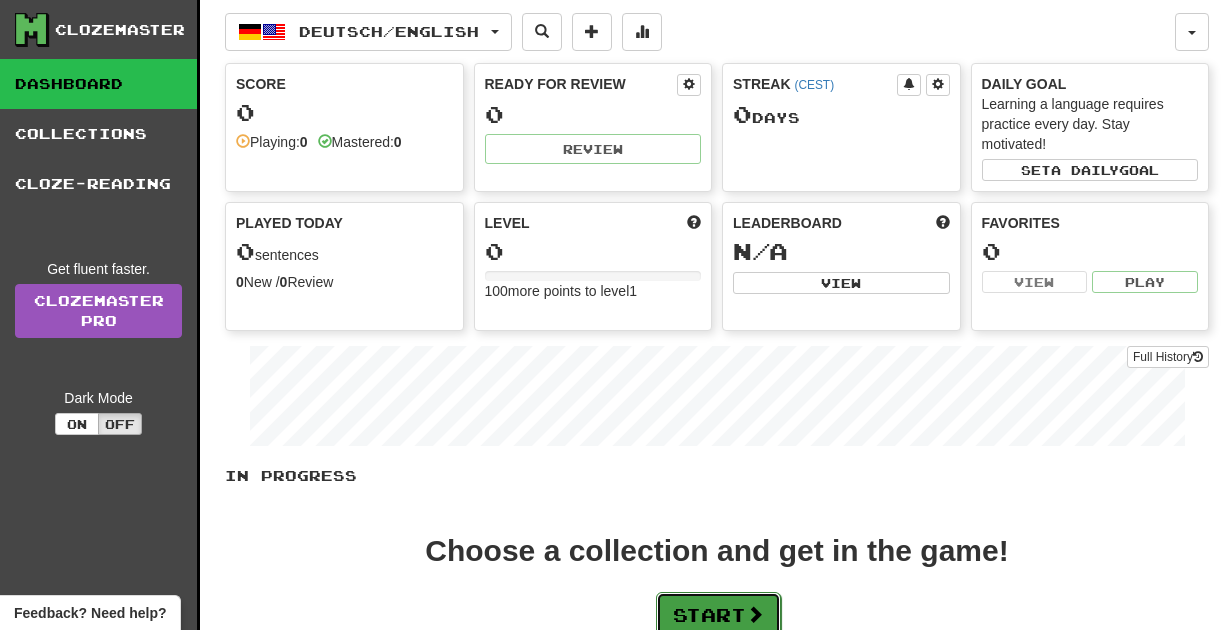 click on "Start" at bounding box center [718, 615] 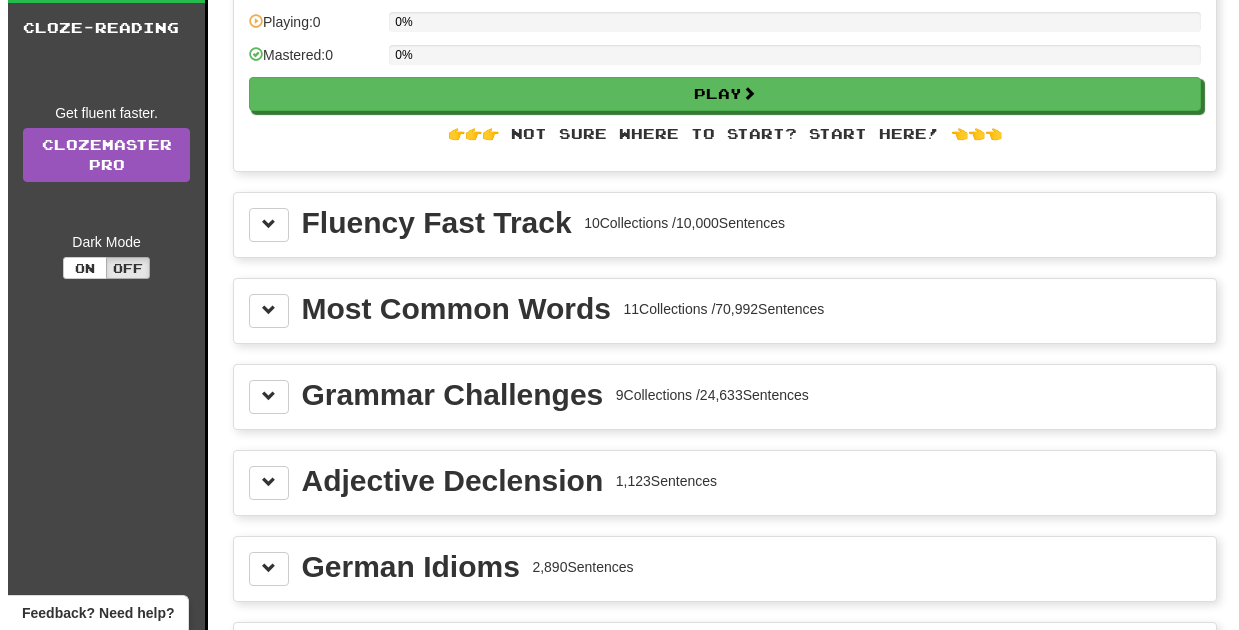 scroll, scrollTop: 246, scrollLeft: 0, axis: vertical 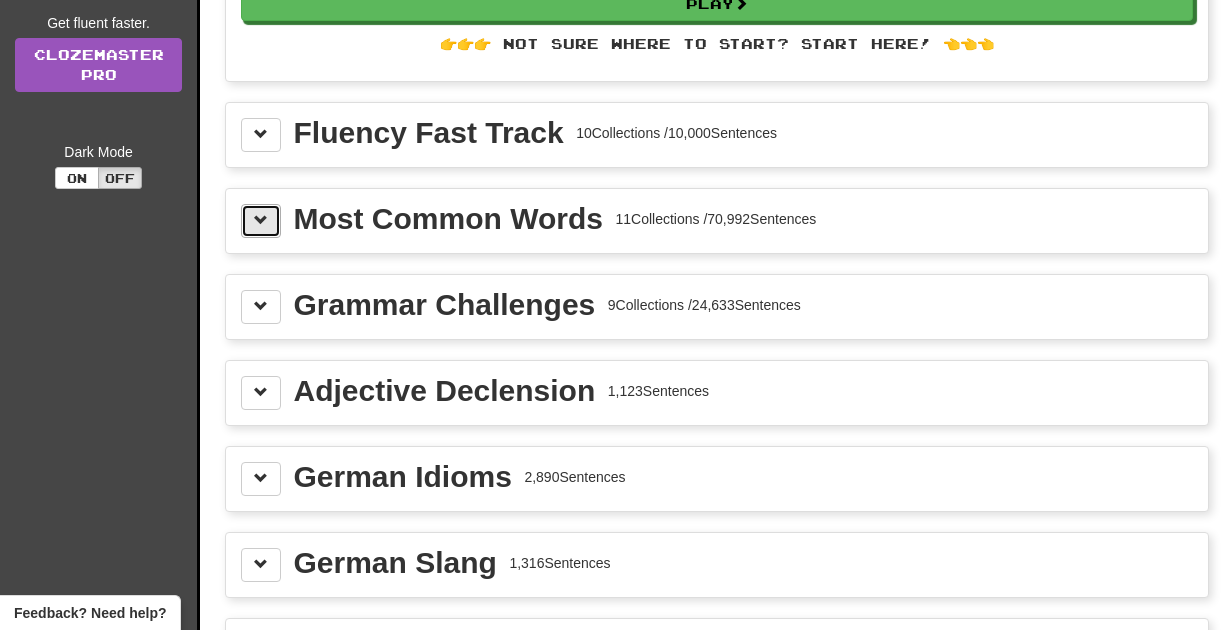 click at bounding box center (261, 220) 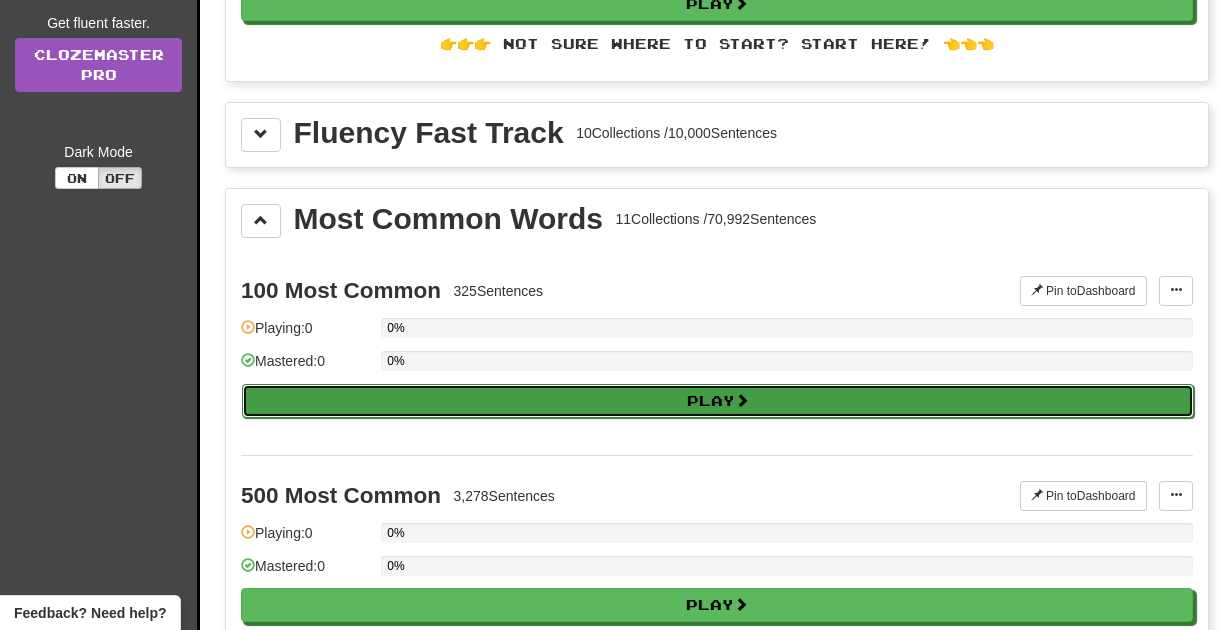 click on "Play" at bounding box center (718, 401) 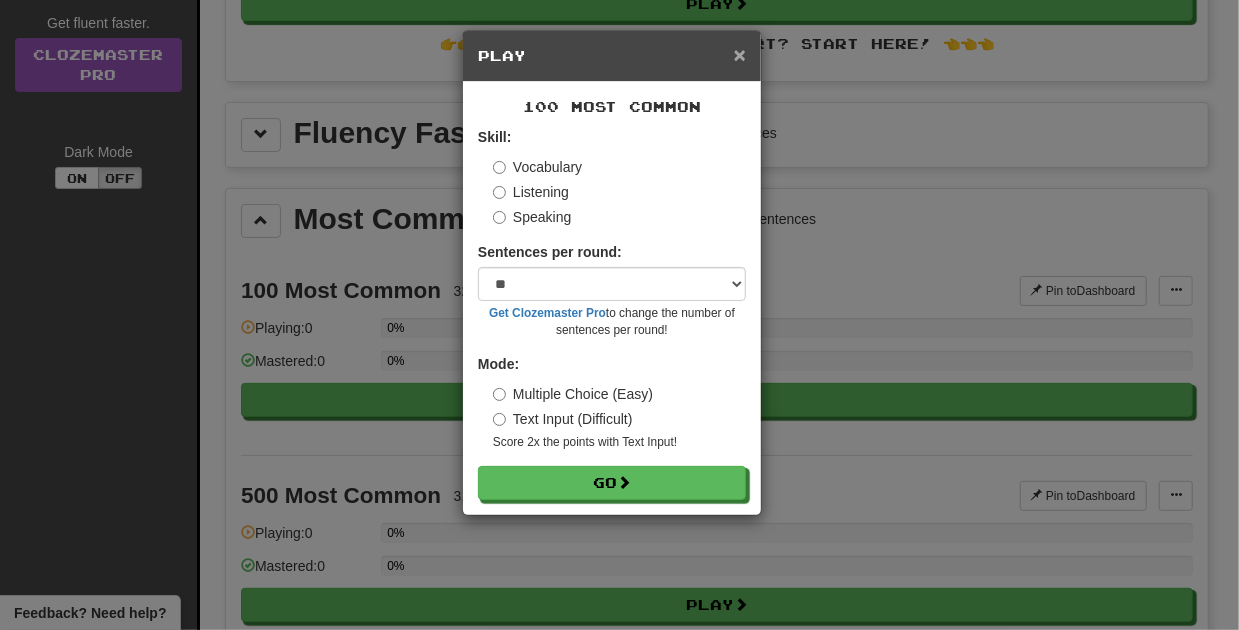 click on "×" at bounding box center [740, 54] 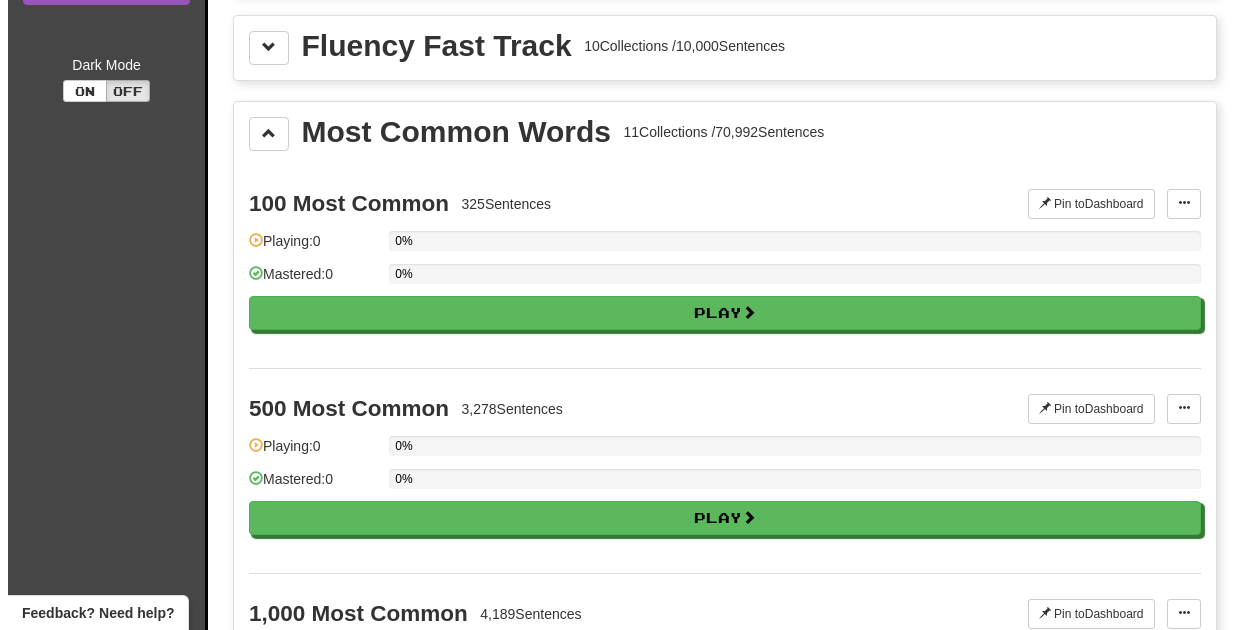 scroll, scrollTop: 318, scrollLeft: 0, axis: vertical 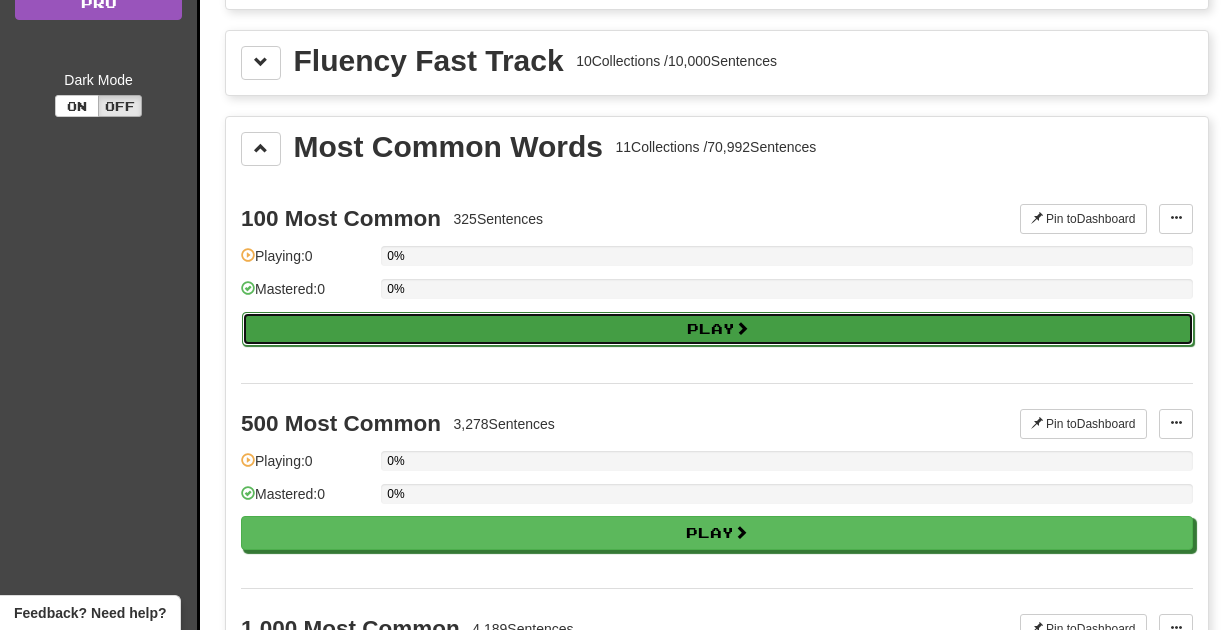 click on "Play" at bounding box center [718, 329] 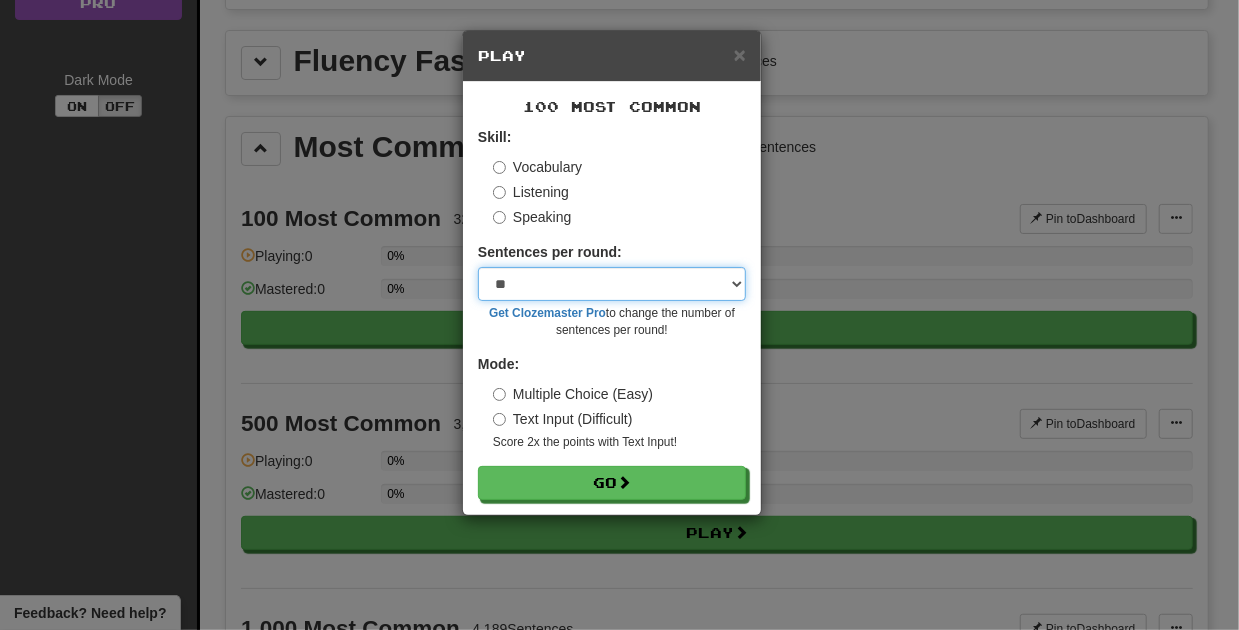 click on "* ** ** ** ** ** *** ********" at bounding box center [612, 284] 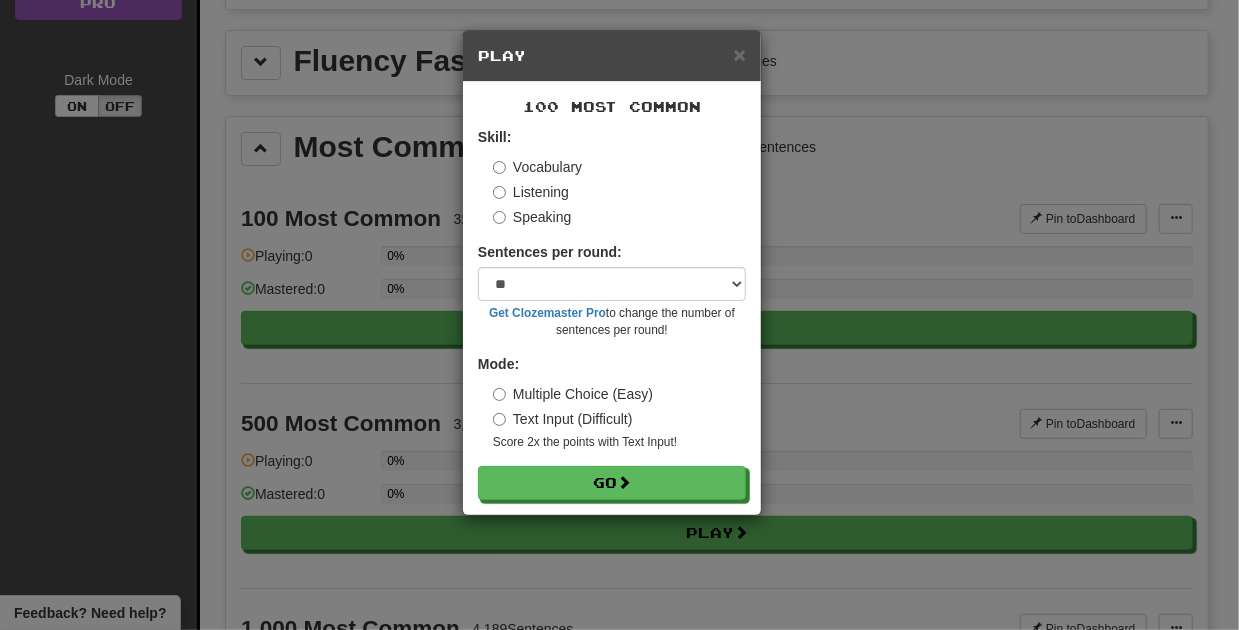 click on "Vocabulary" at bounding box center (619, 167) 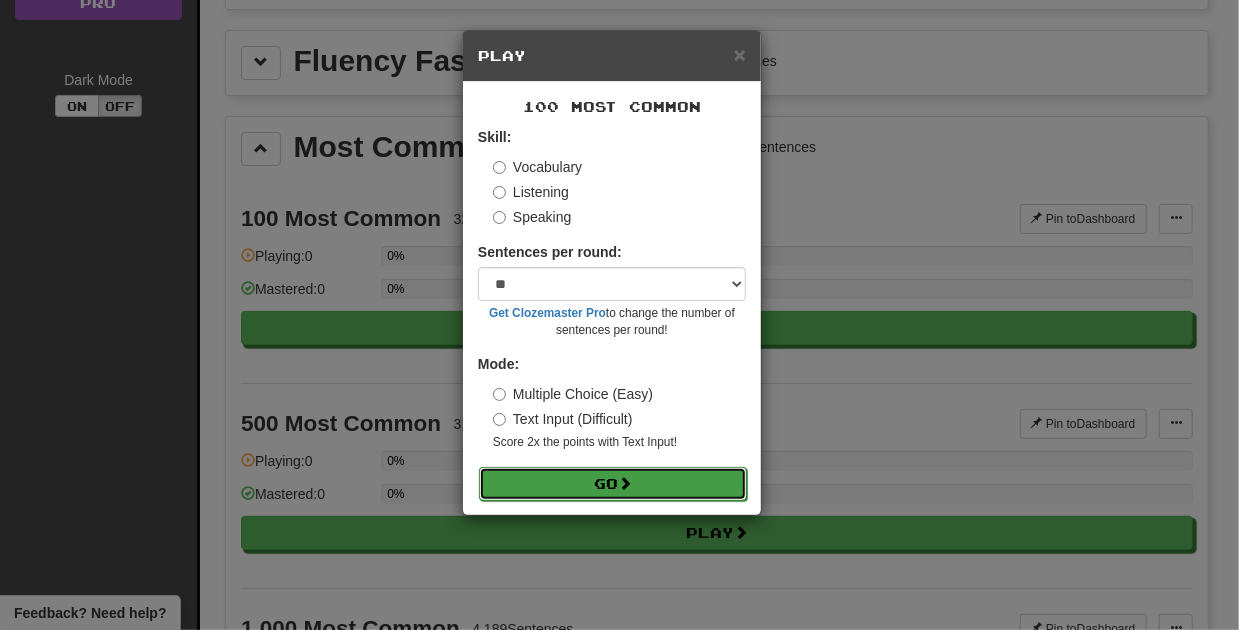 click on "Go" at bounding box center [613, 484] 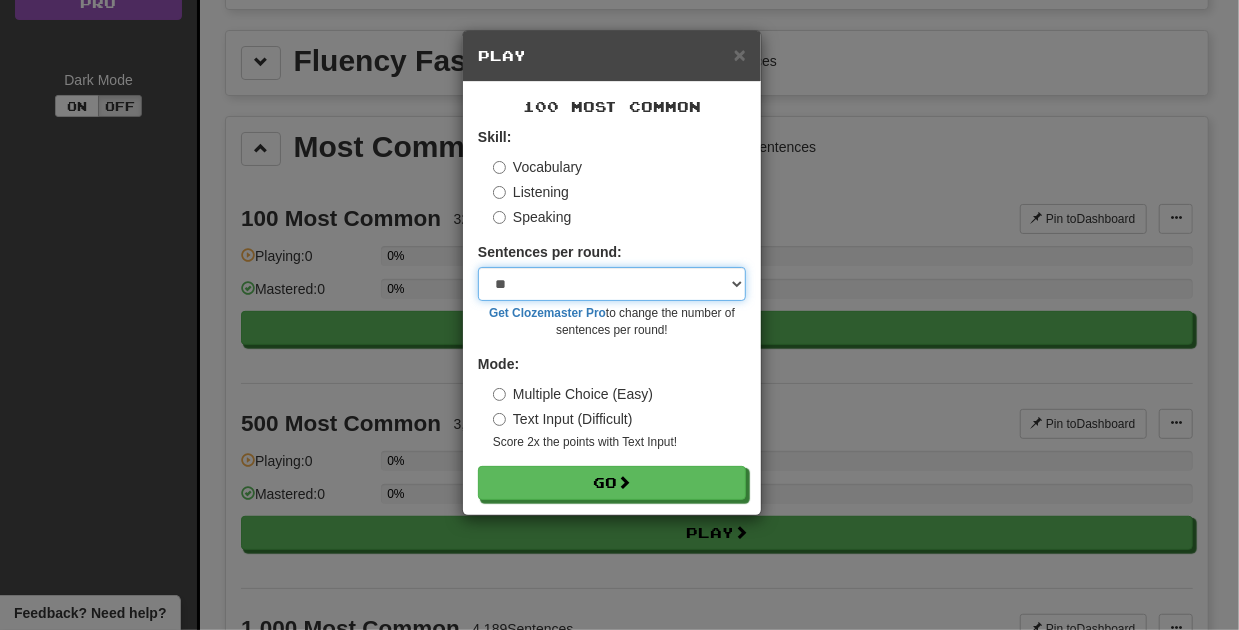 click on "* ** ** ** ** ** *** ********" at bounding box center [612, 284] 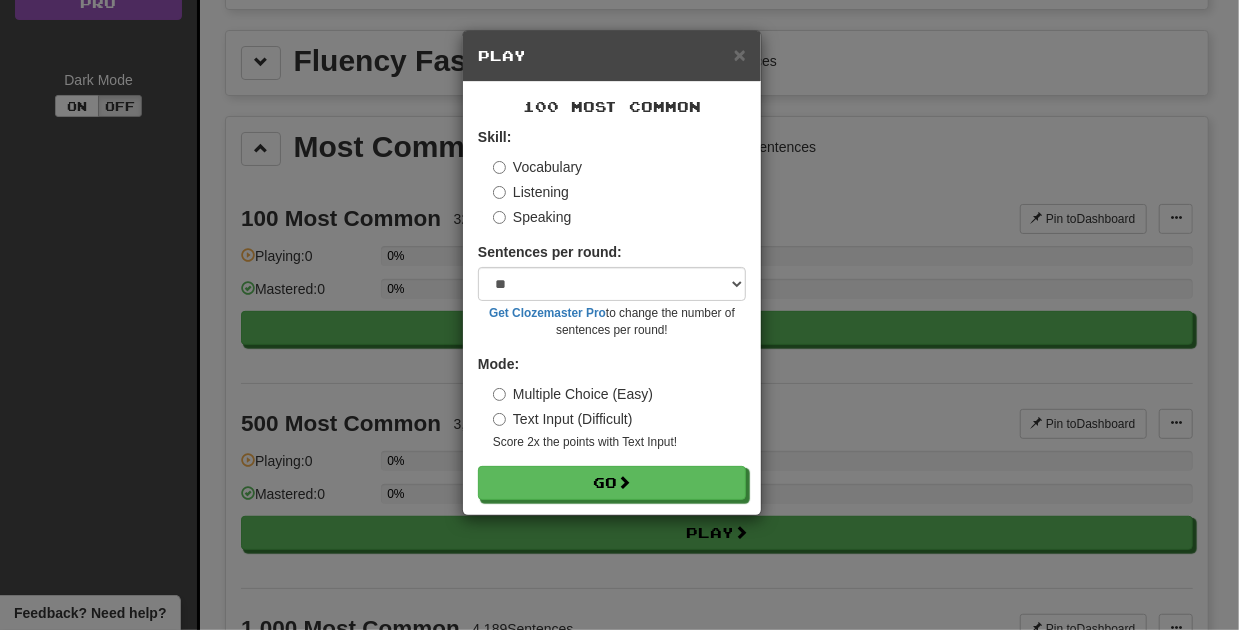 click on "Listening" at bounding box center [619, 192] 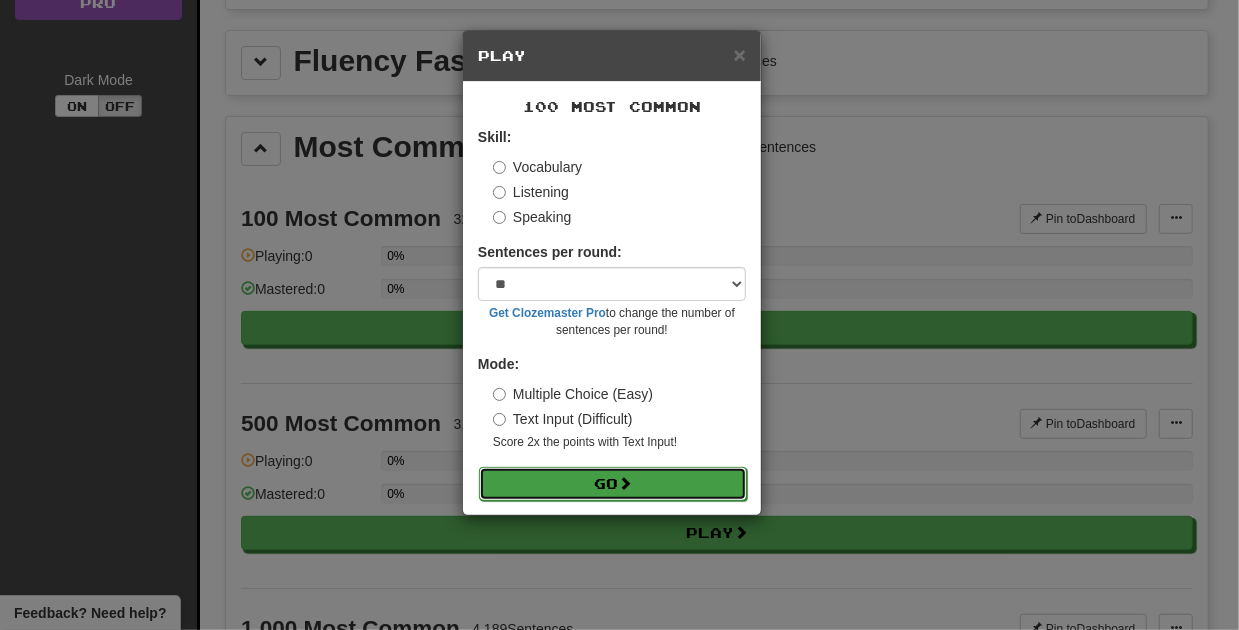 click on "Go" at bounding box center [613, 484] 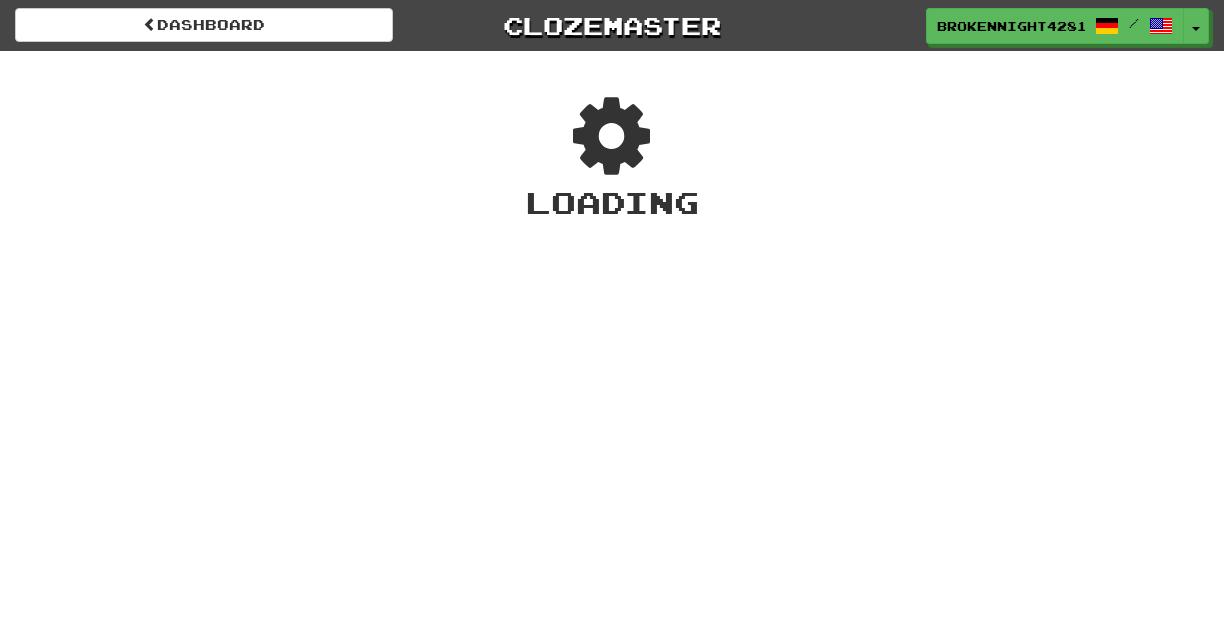 scroll, scrollTop: 0, scrollLeft: 0, axis: both 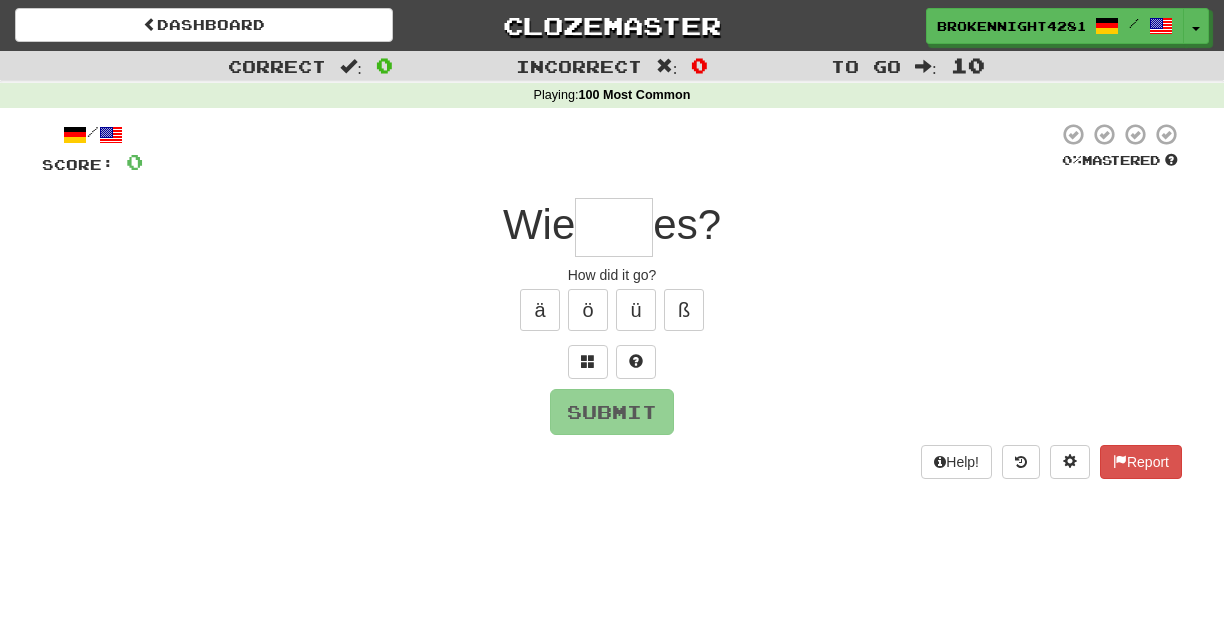 click at bounding box center (612, 362) 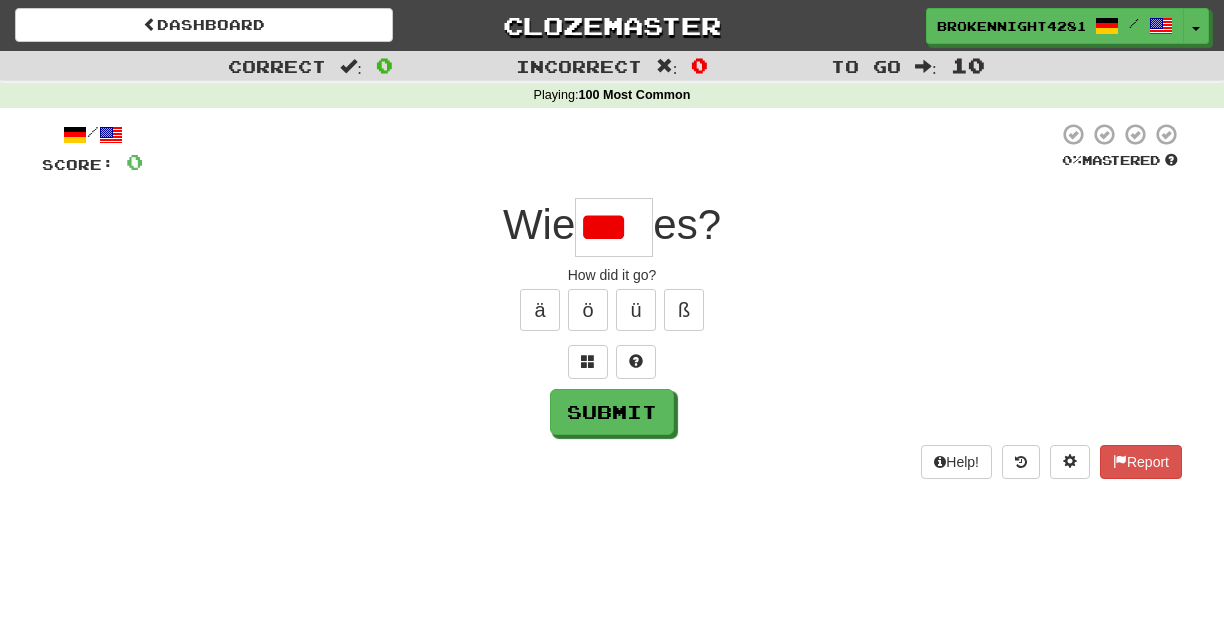 type on "***" 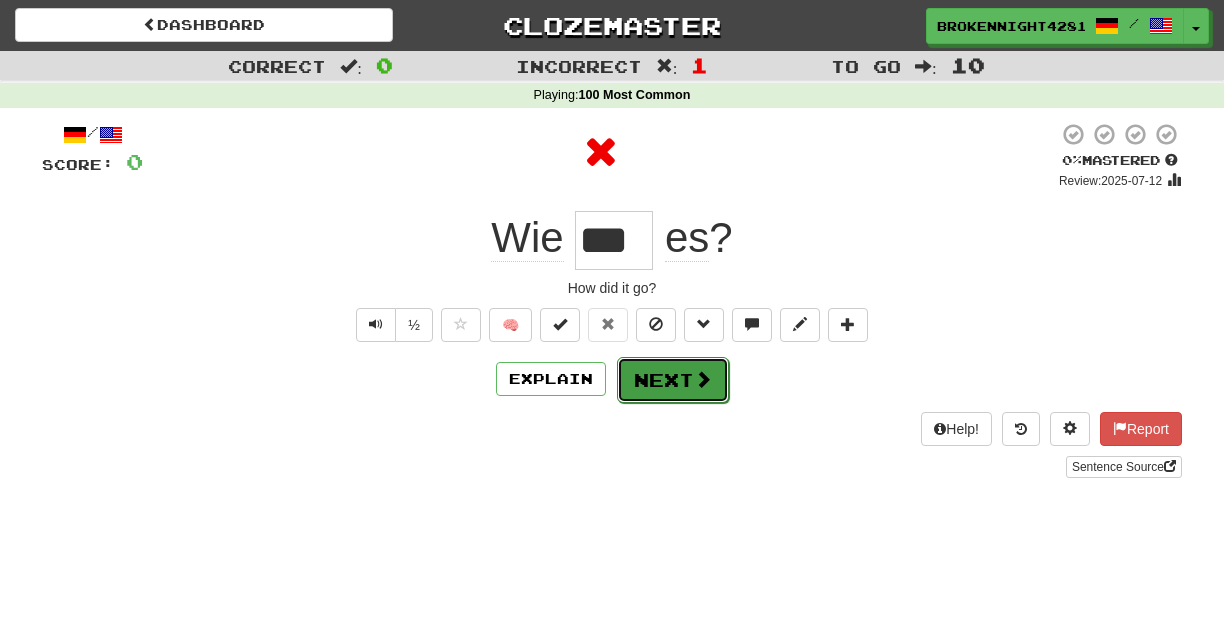 click on "Next" at bounding box center [673, 380] 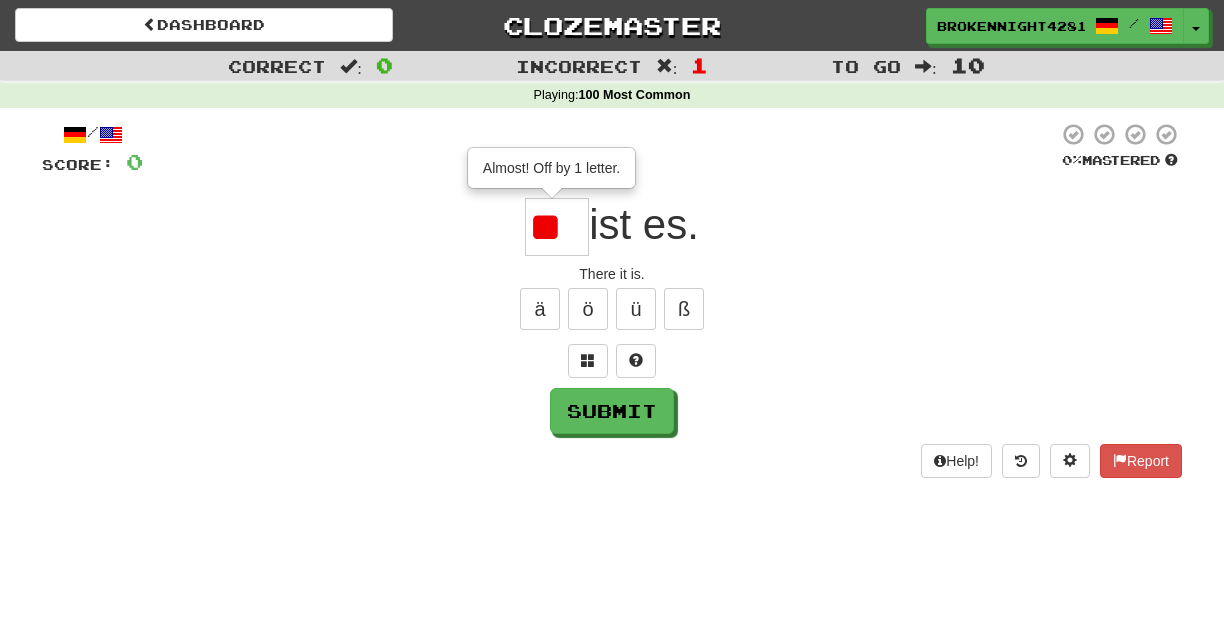 scroll, scrollTop: 0, scrollLeft: 0, axis: both 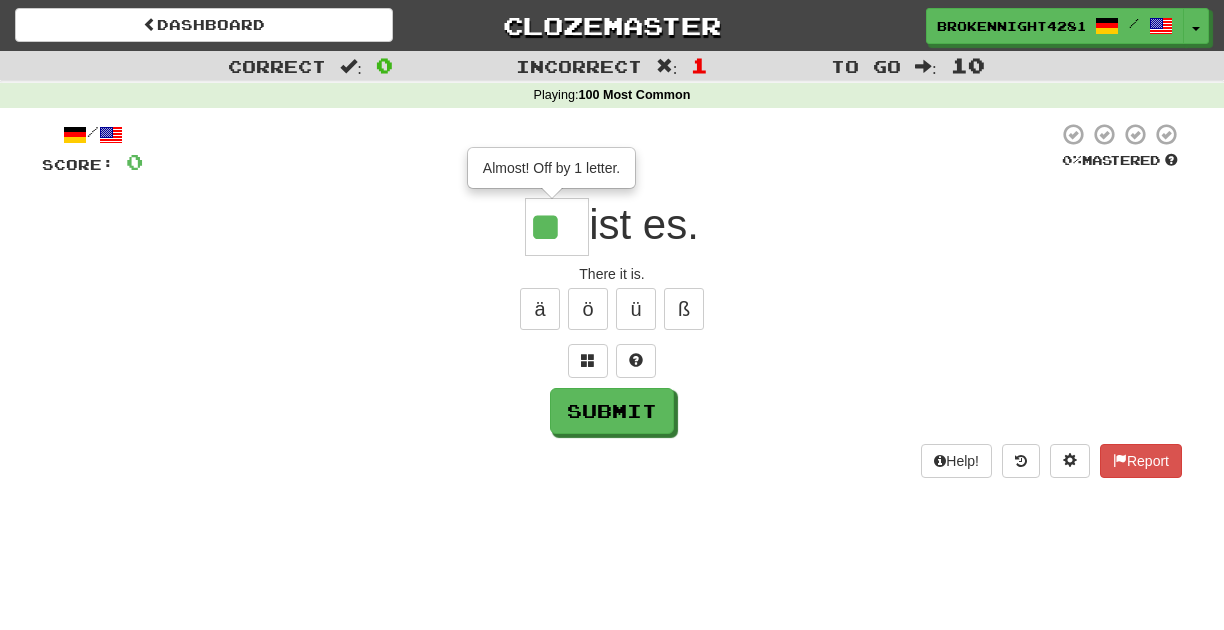 type on "**" 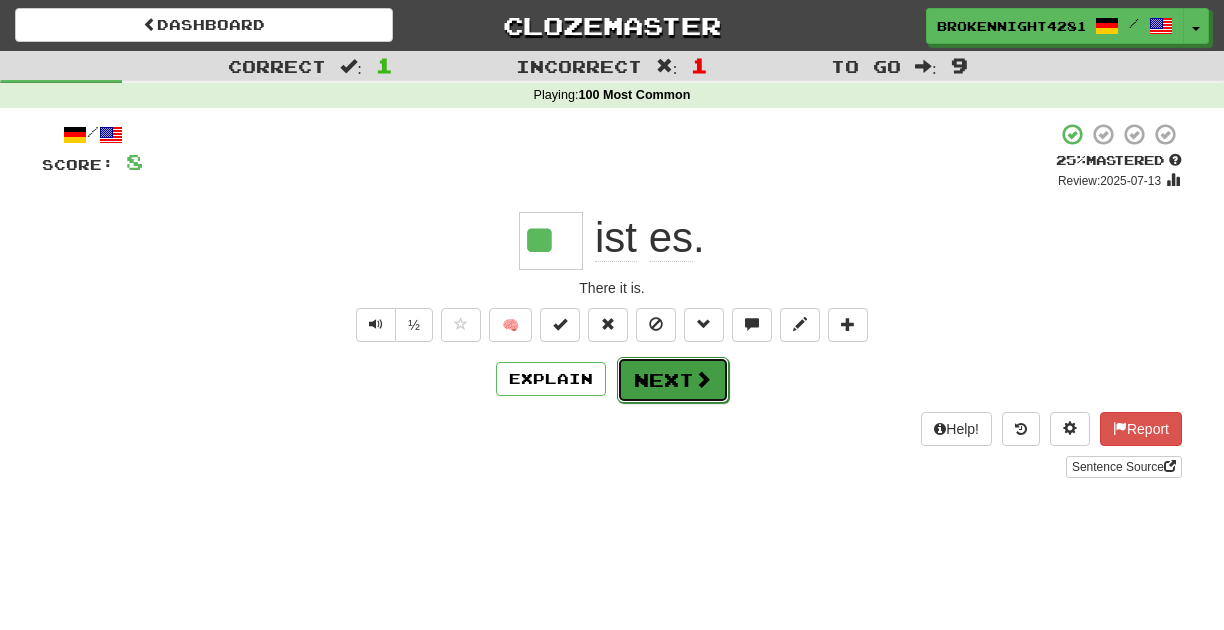 click on "Next" at bounding box center (673, 380) 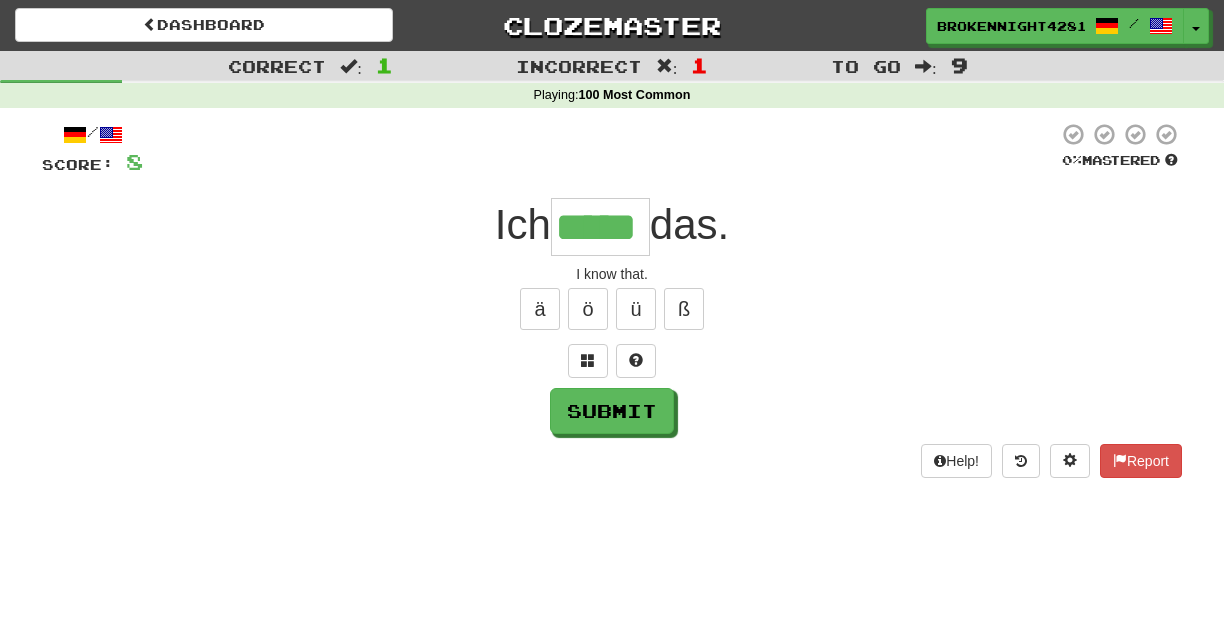 scroll, scrollTop: 0, scrollLeft: 13, axis: horizontal 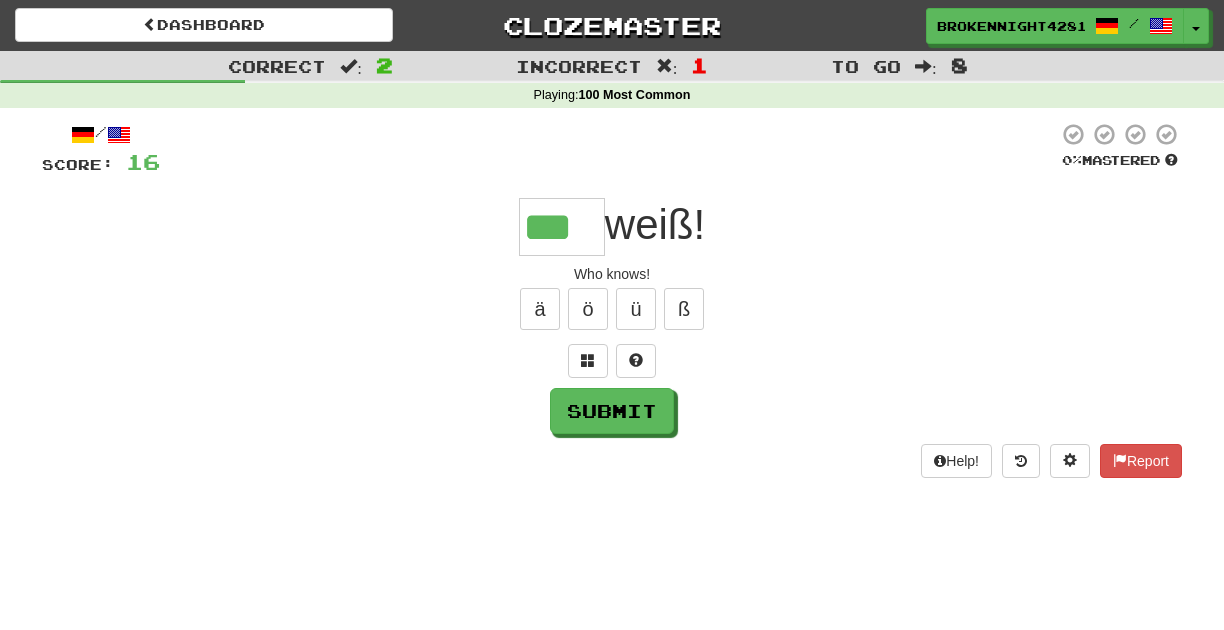 type on "***" 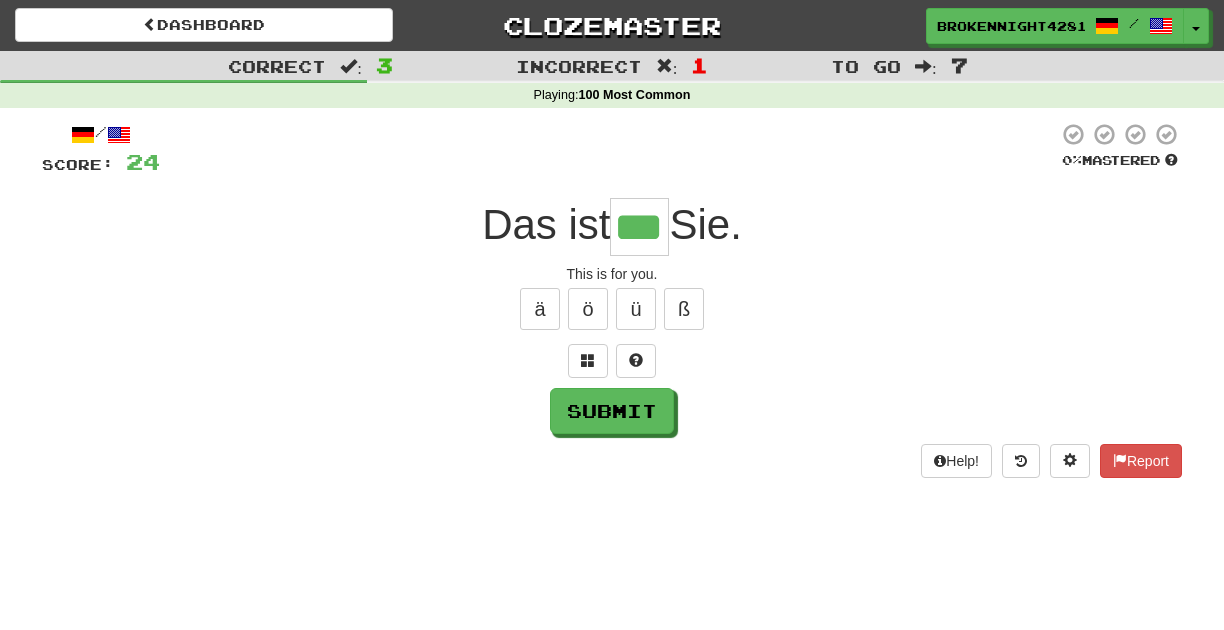 type on "***" 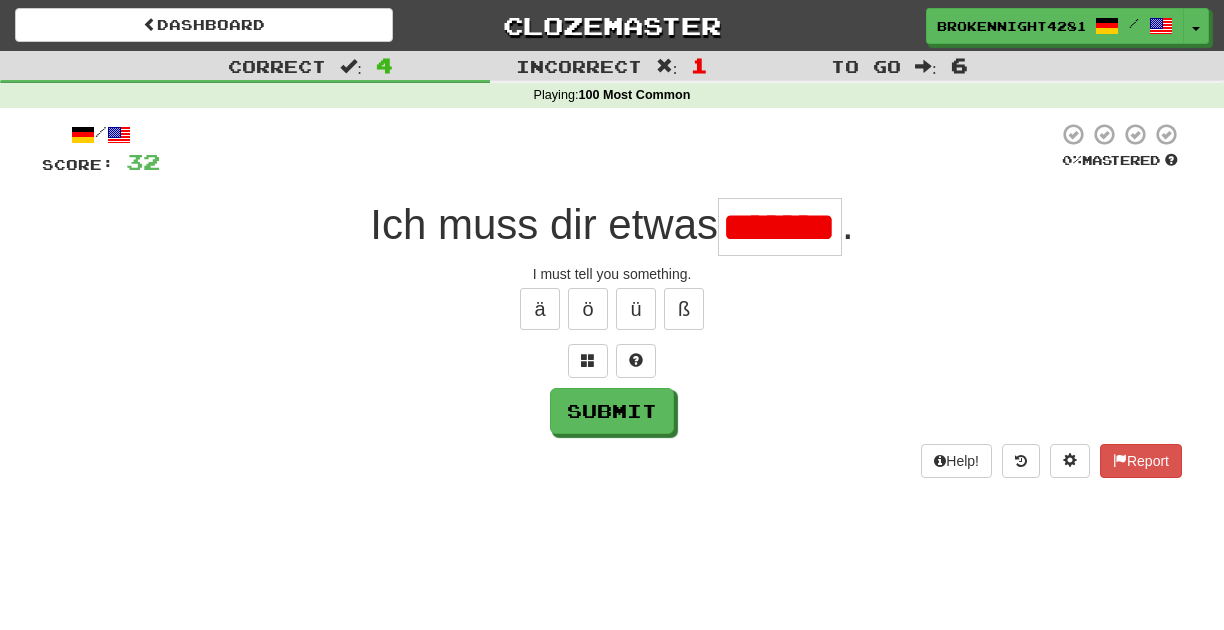 scroll, scrollTop: 0, scrollLeft: 21, axis: horizontal 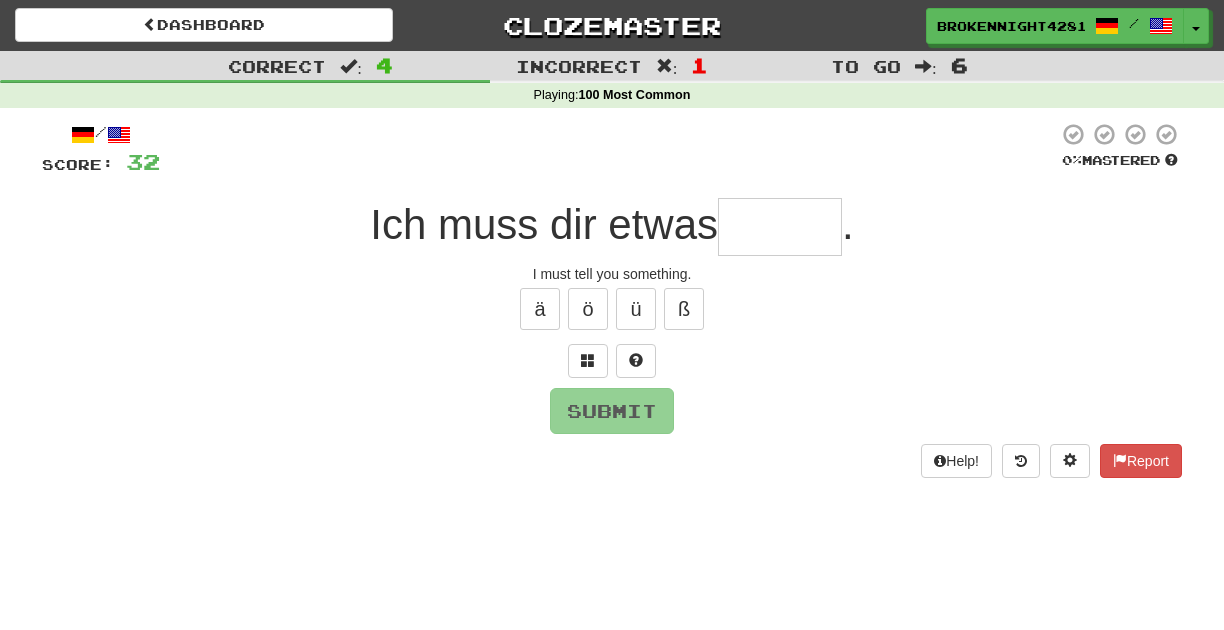 click at bounding box center [780, 227] 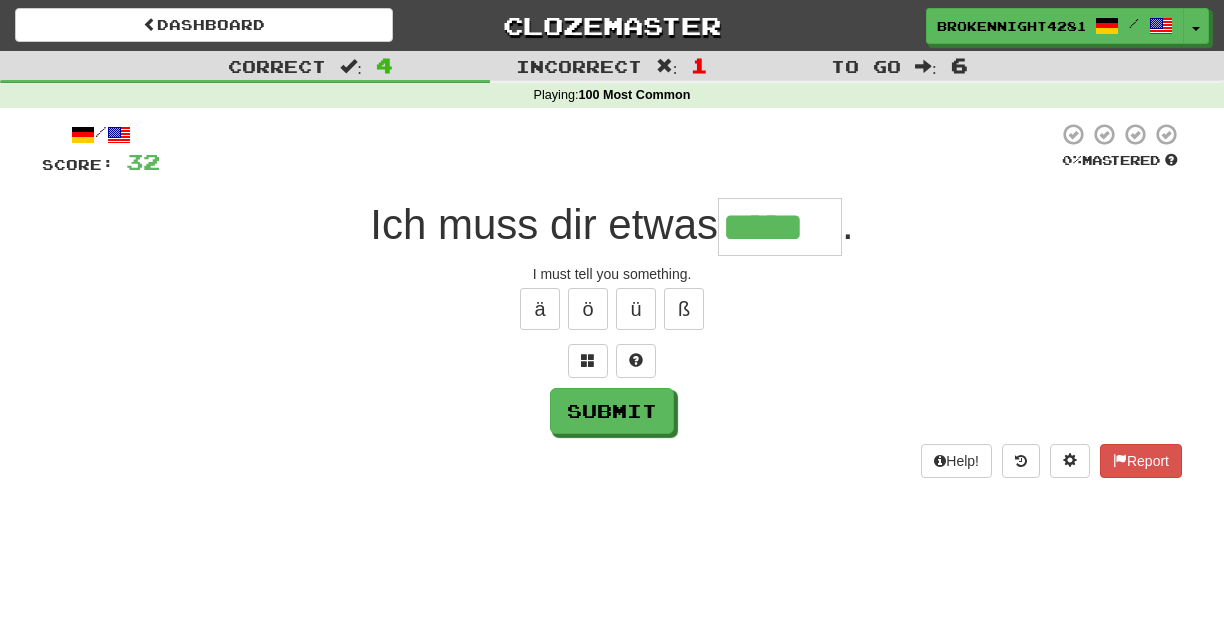 type on "*****" 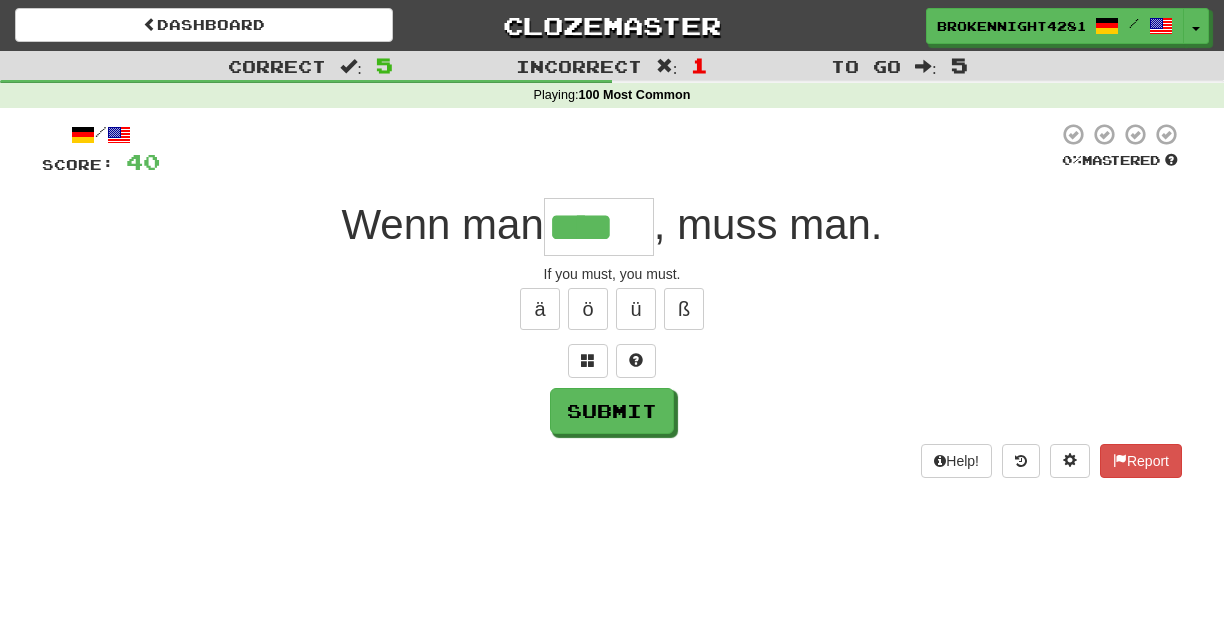 type on "****" 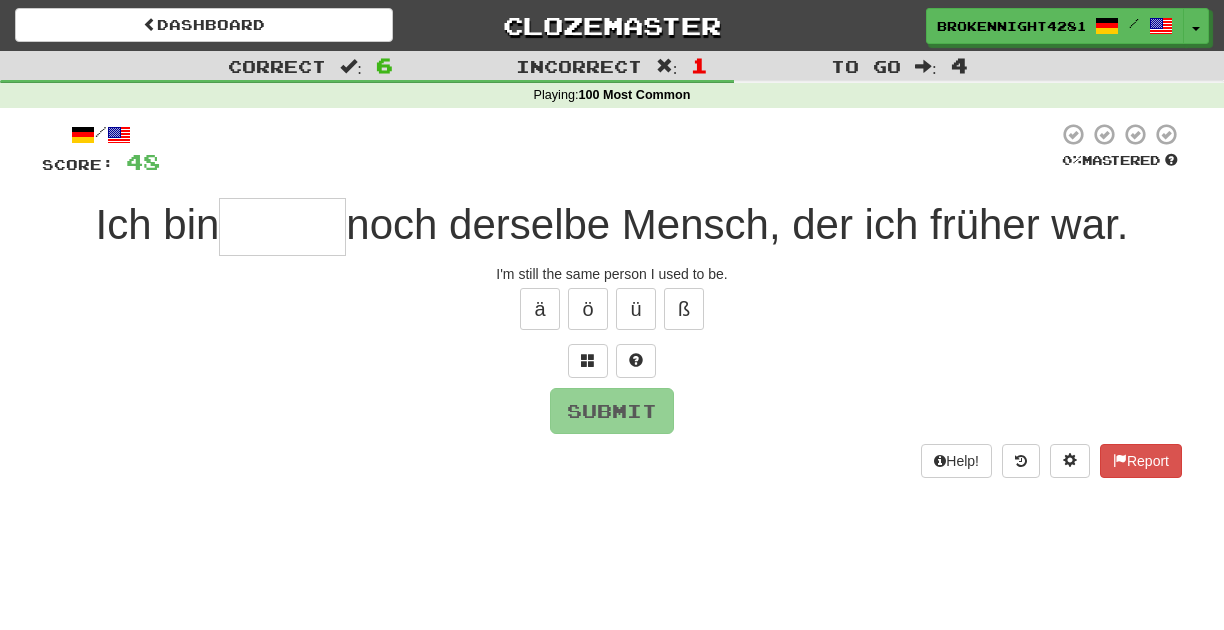 type on "*" 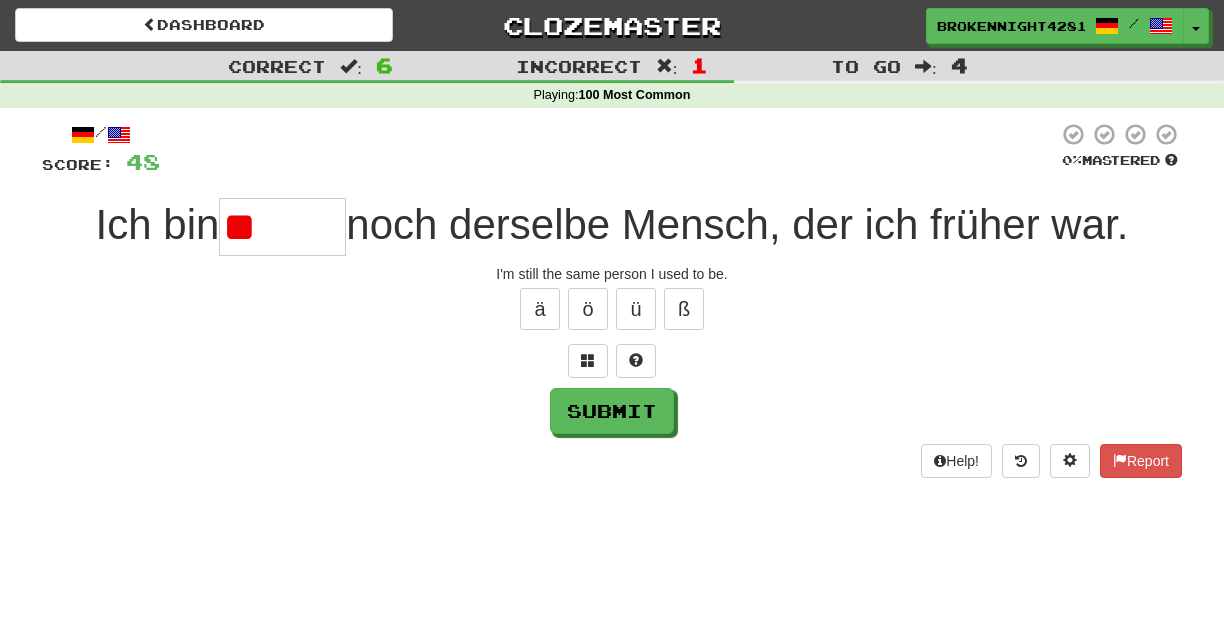 type on "*" 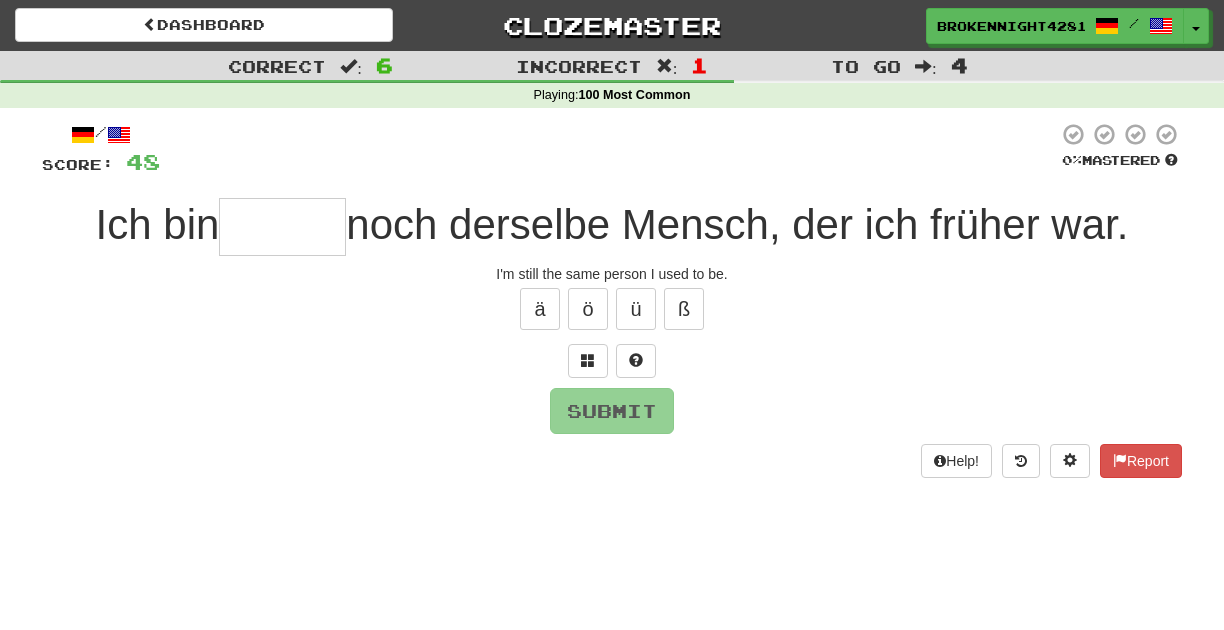 type on "*" 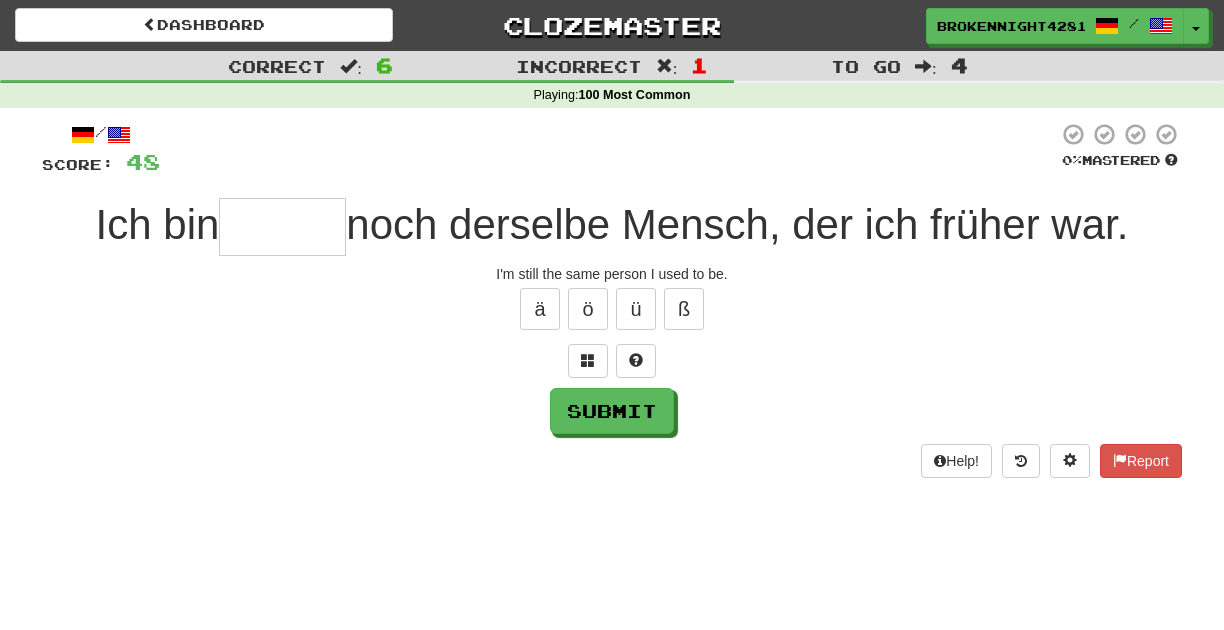 type on "*" 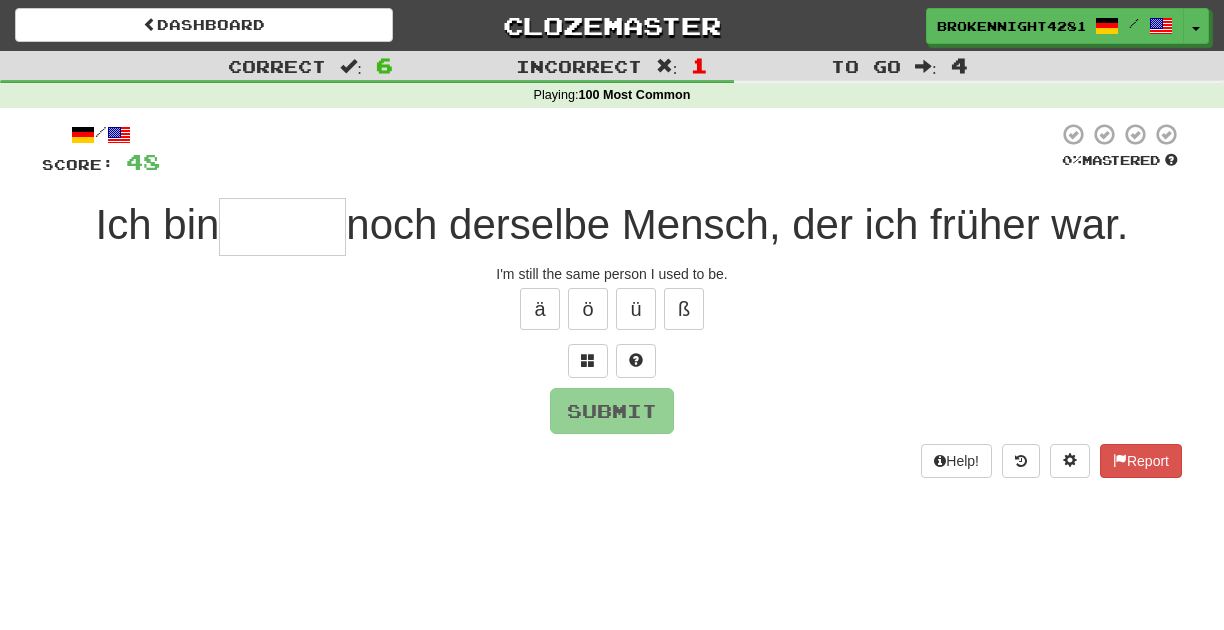 type on "*" 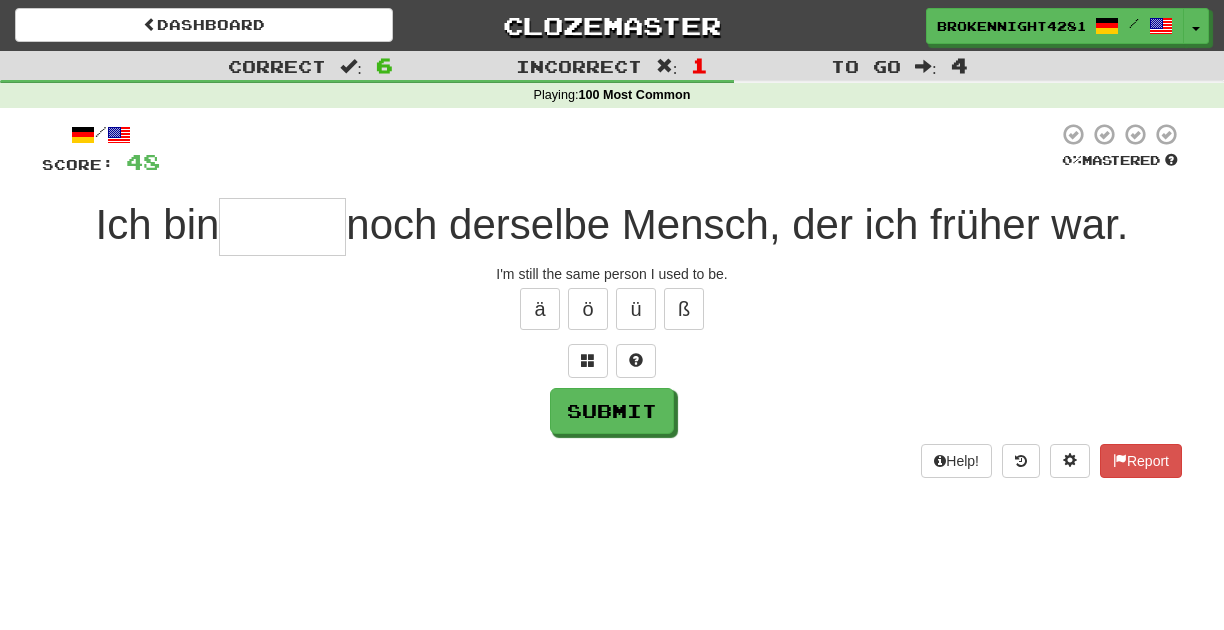 type on "*" 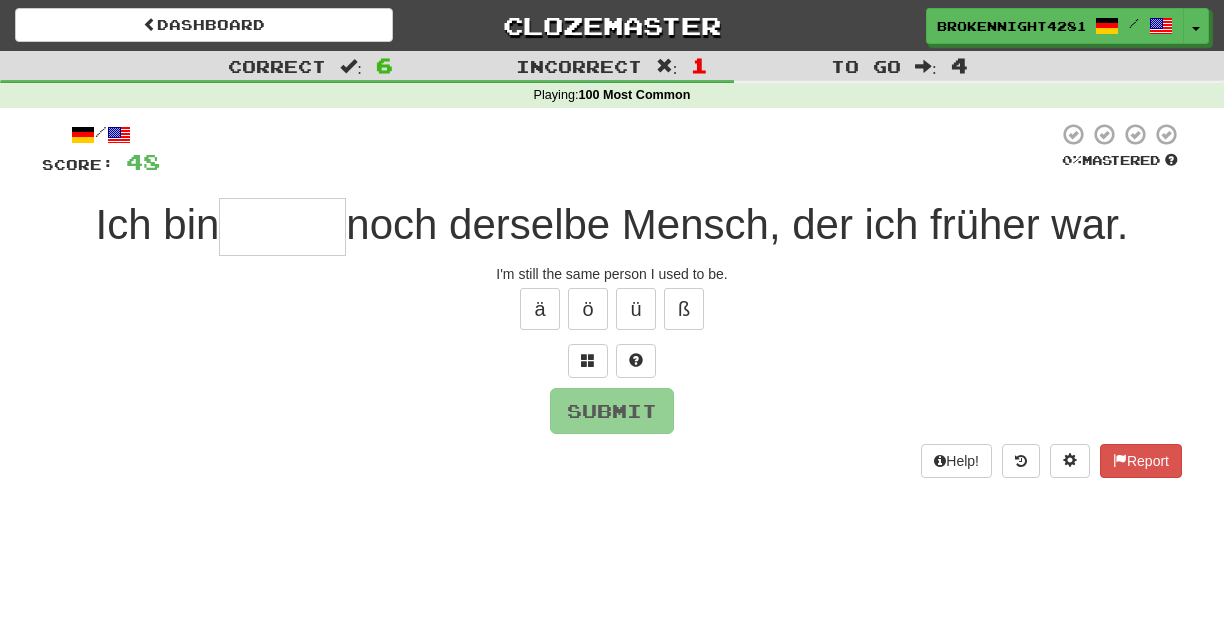 type on "*" 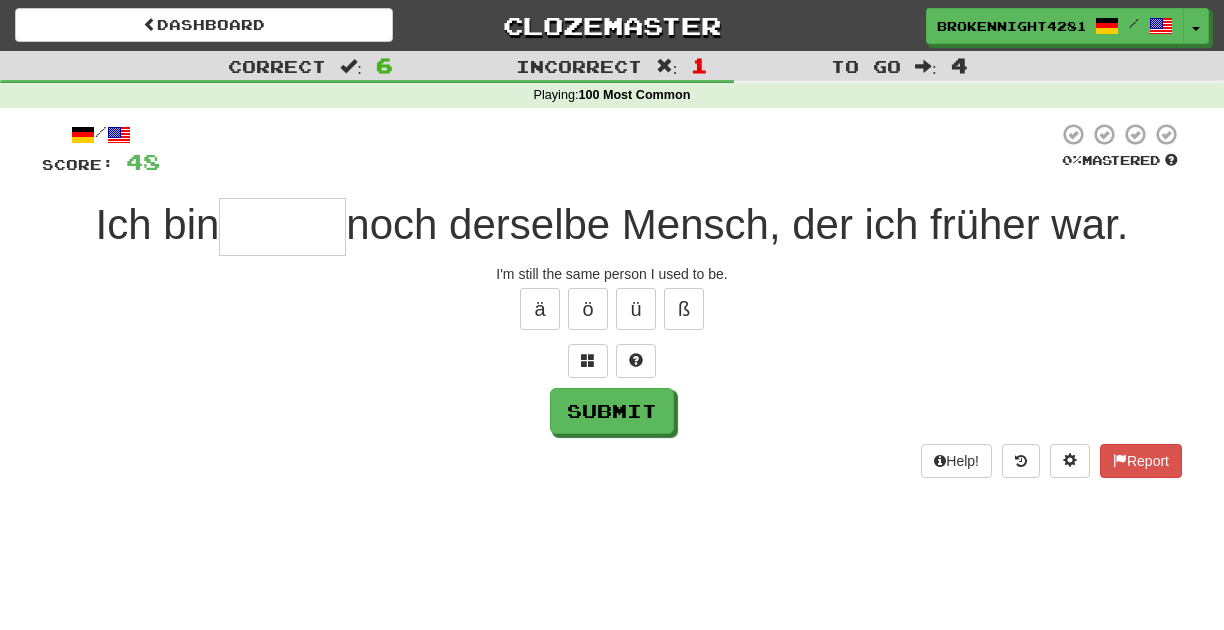 type on "*" 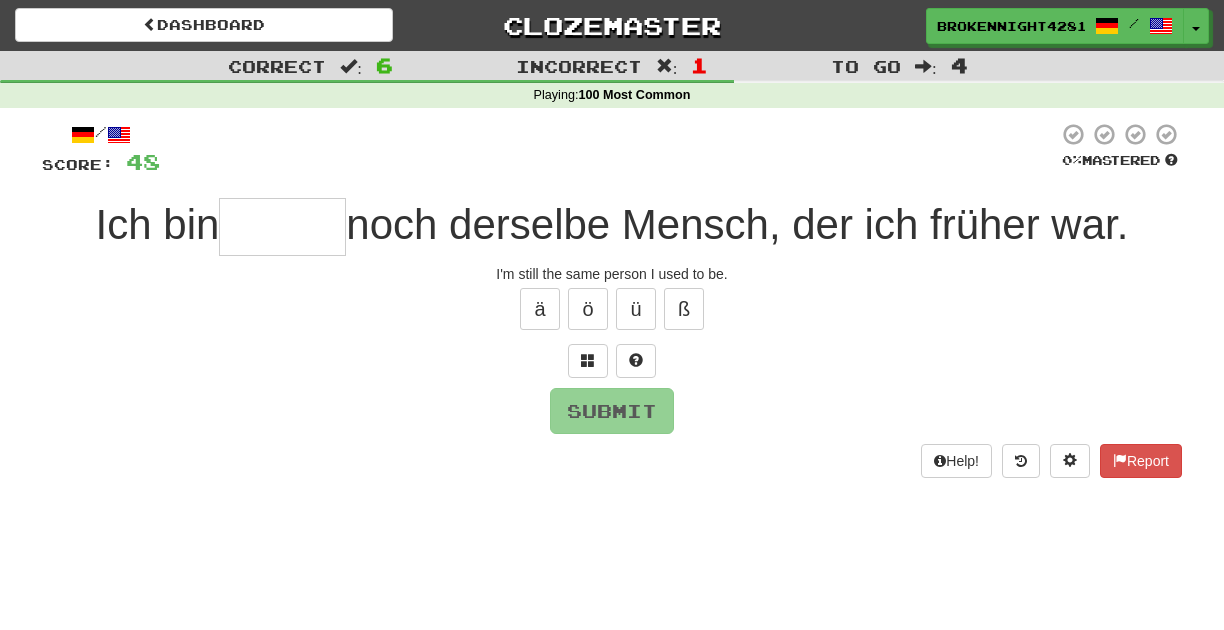 type on "*" 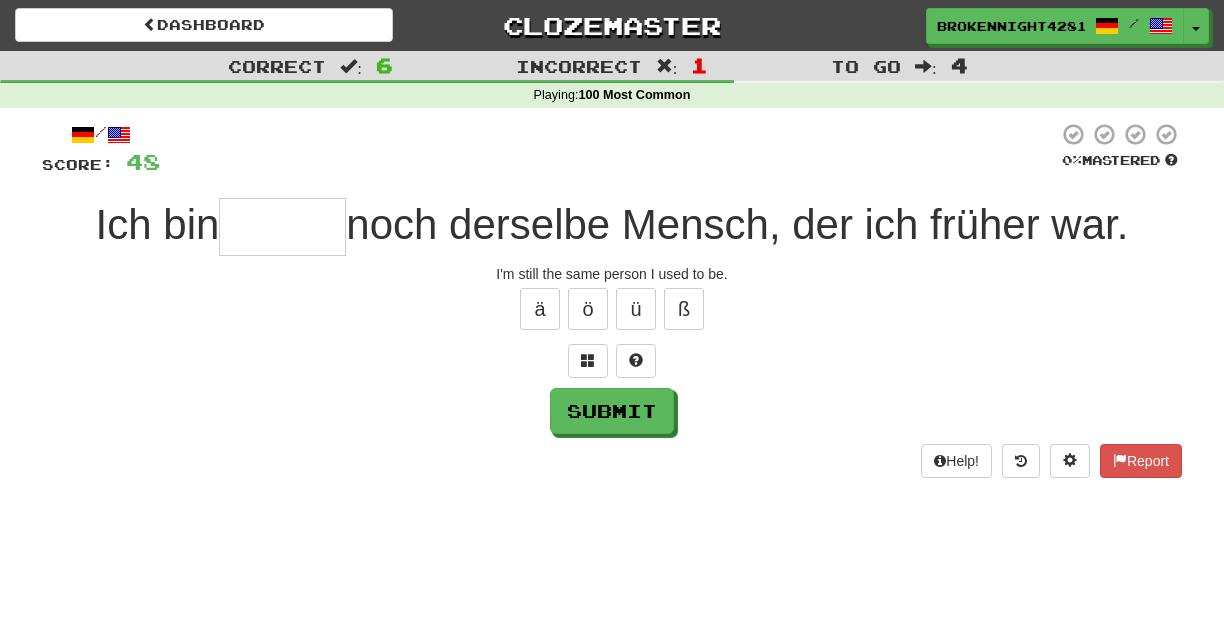 type on "*" 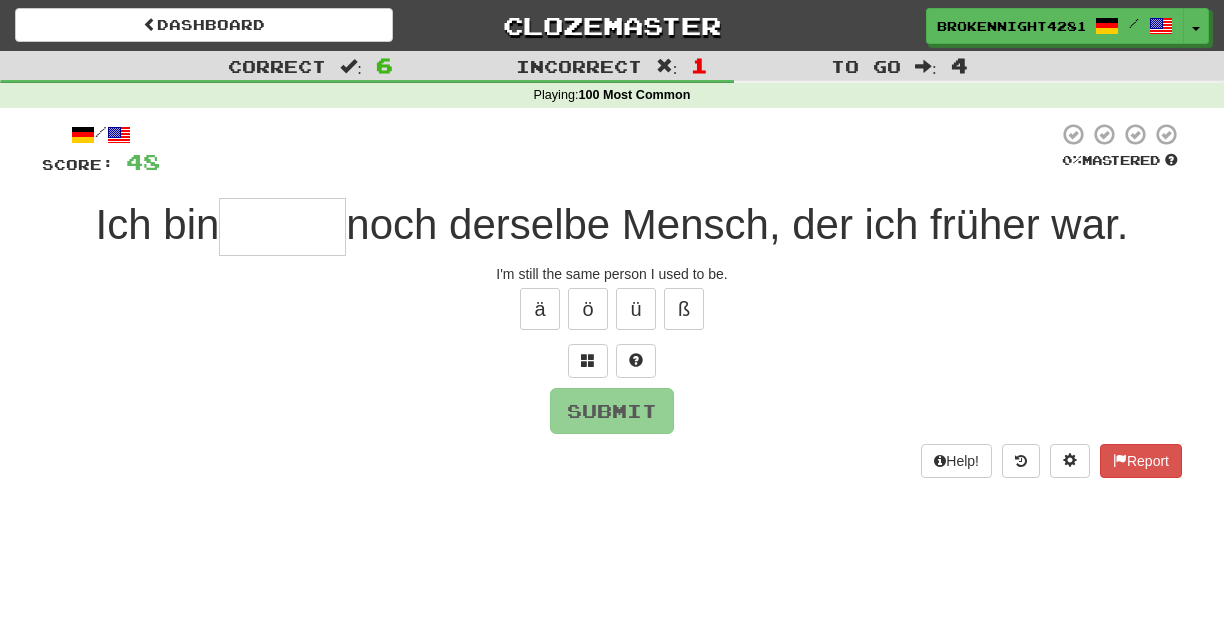type on "*" 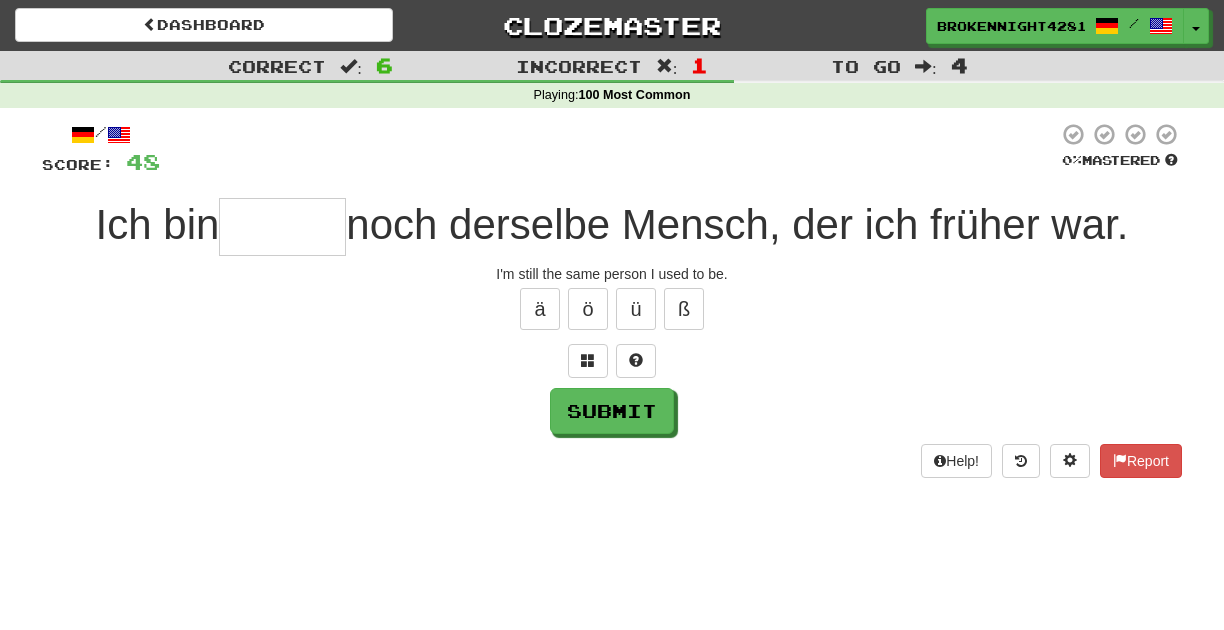 type on "*" 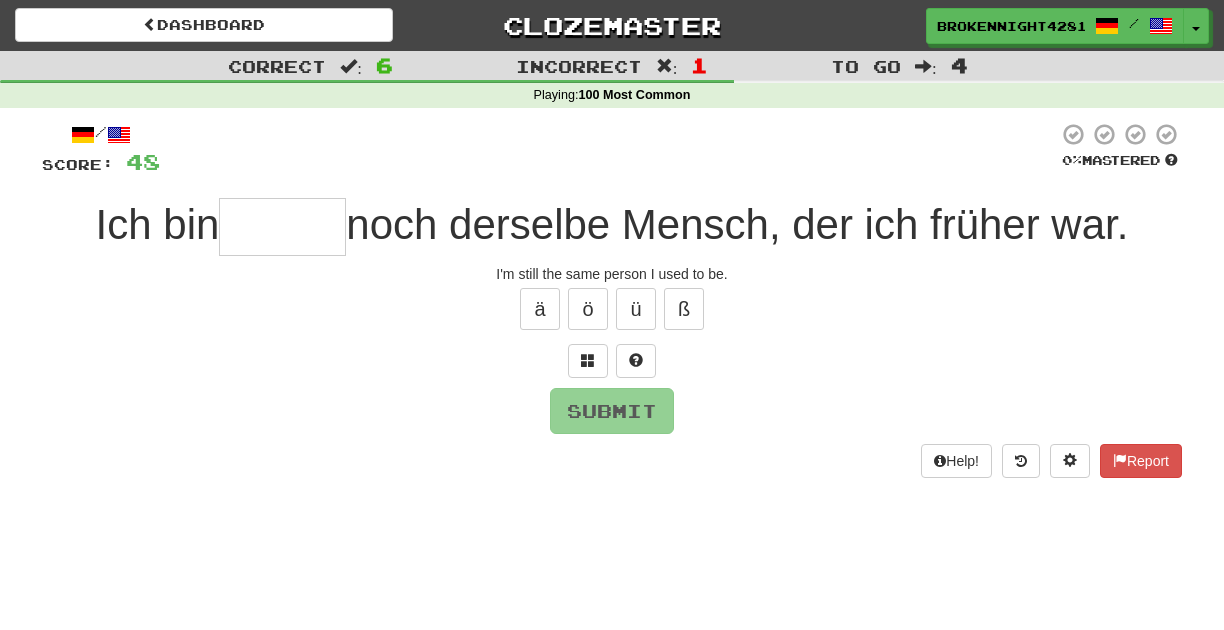 type on "*" 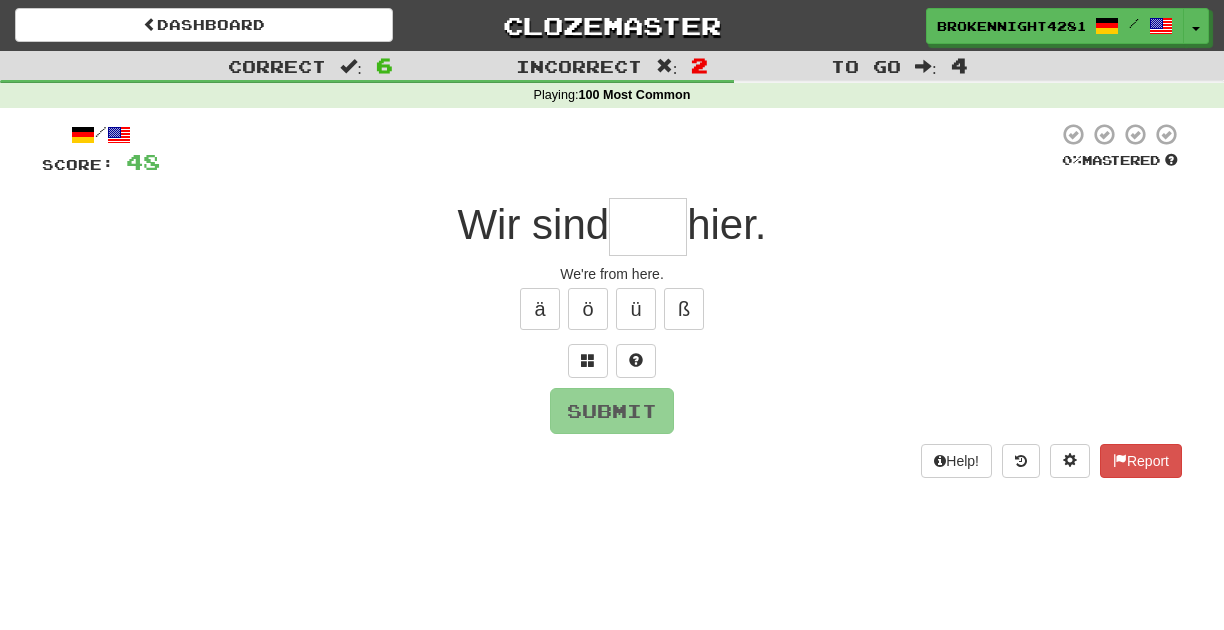 click at bounding box center [648, 227] 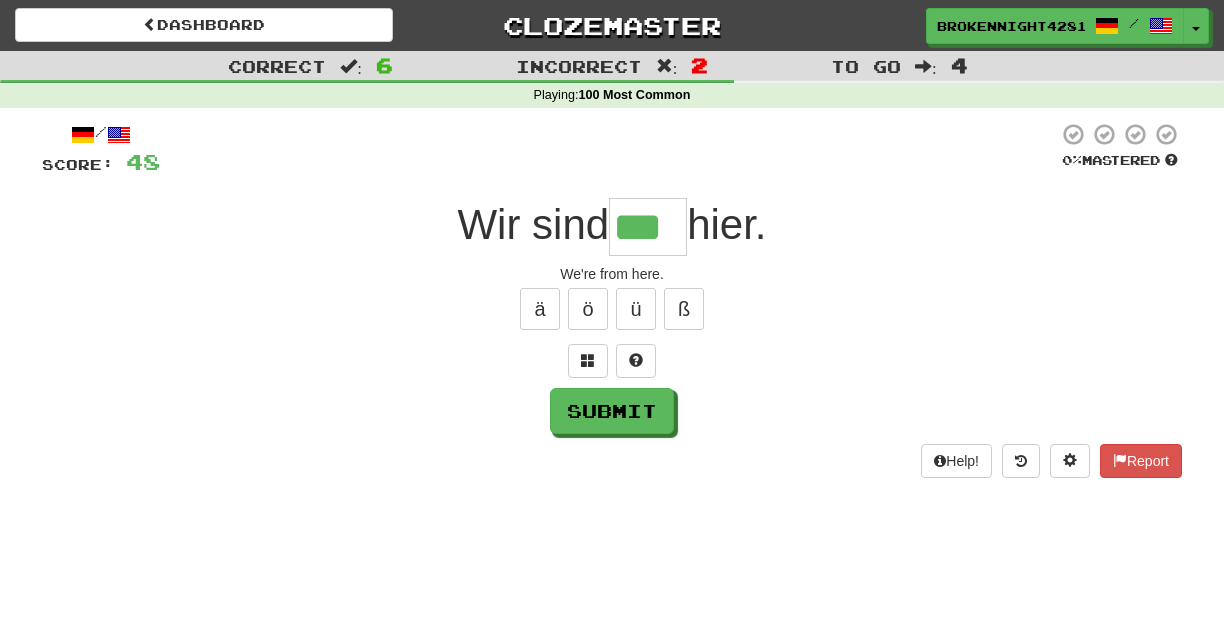 type on "***" 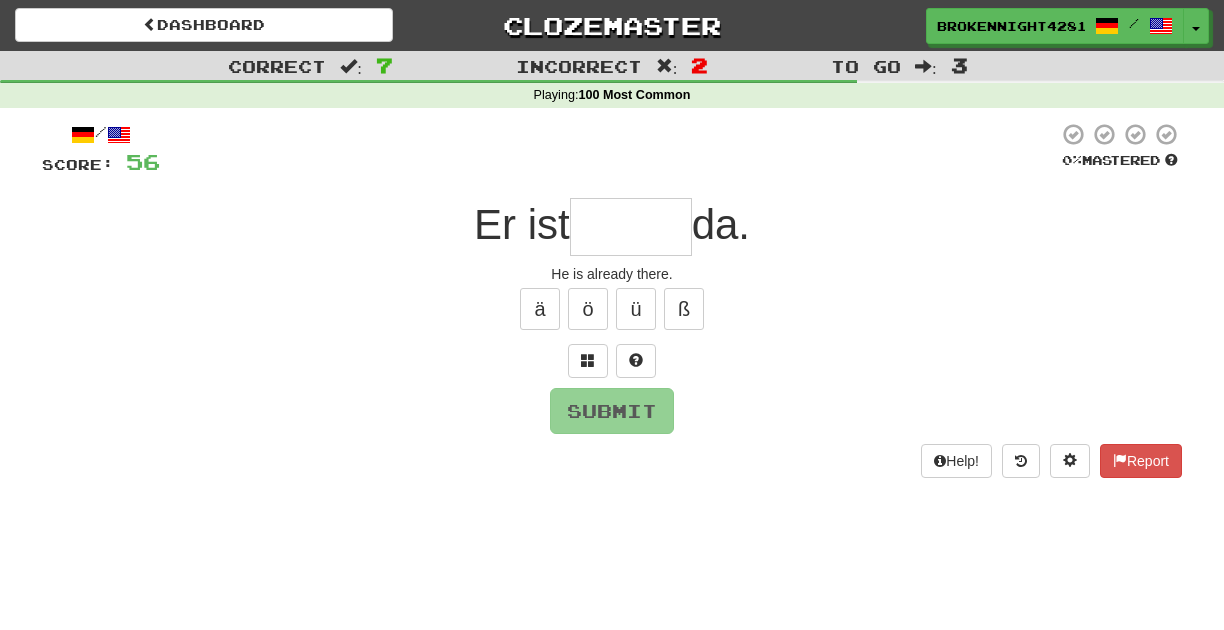 drag, startPoint x: 910, startPoint y: 11, endPoint x: 861, endPoint y: 278, distance: 271.459 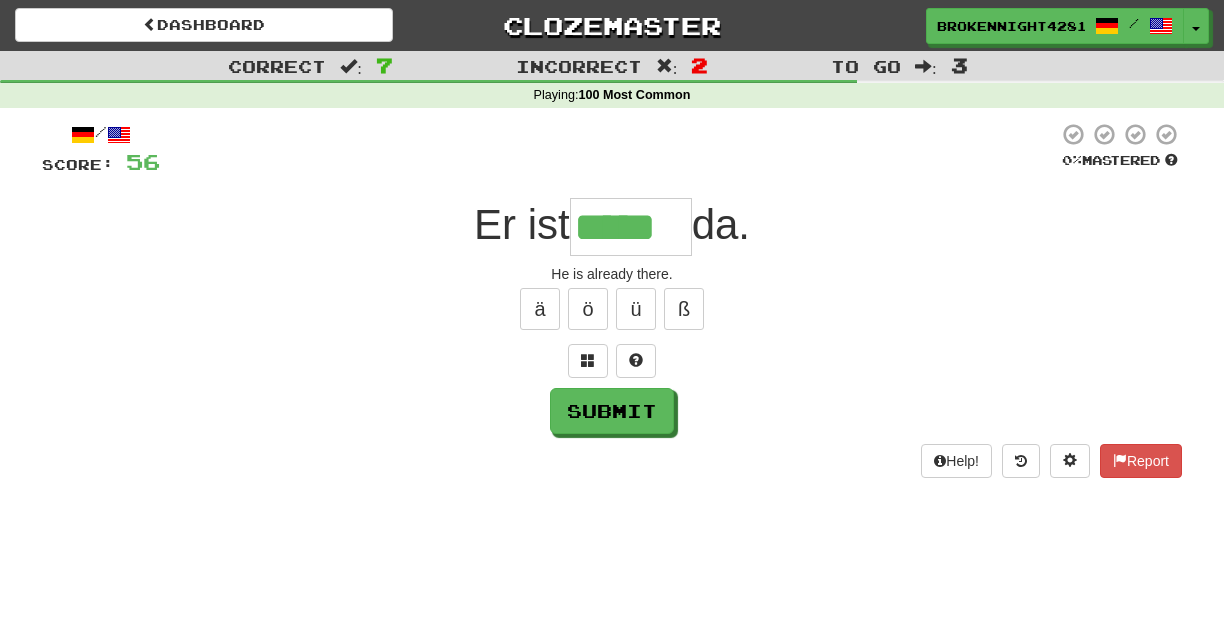 type on "*****" 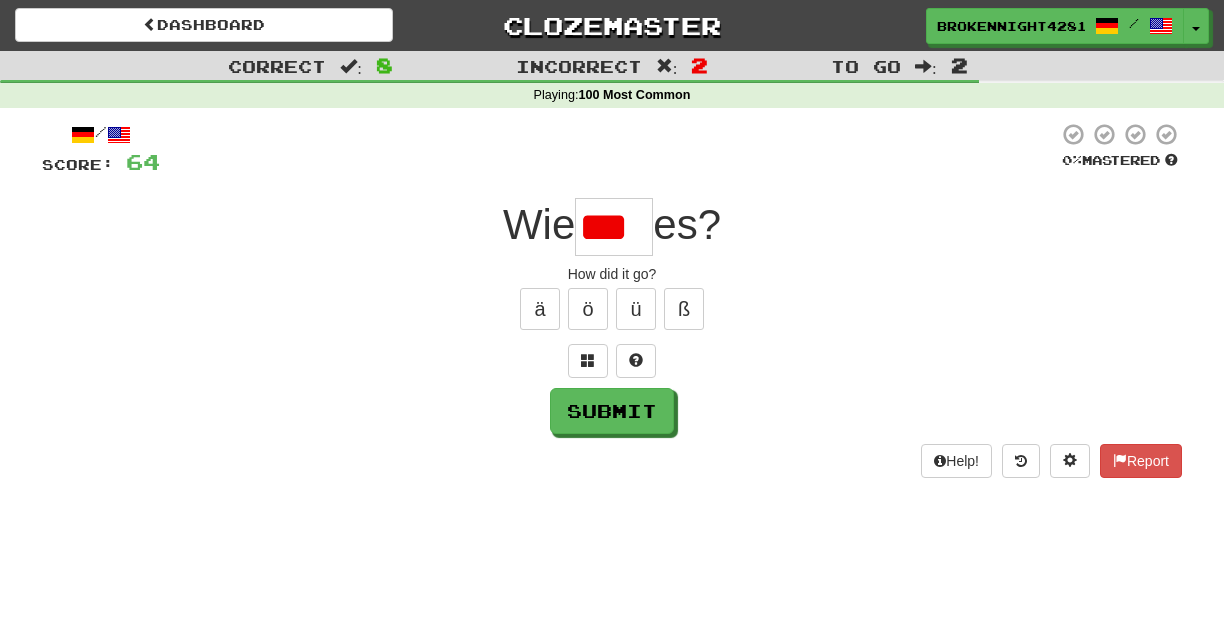 scroll, scrollTop: 0, scrollLeft: 0, axis: both 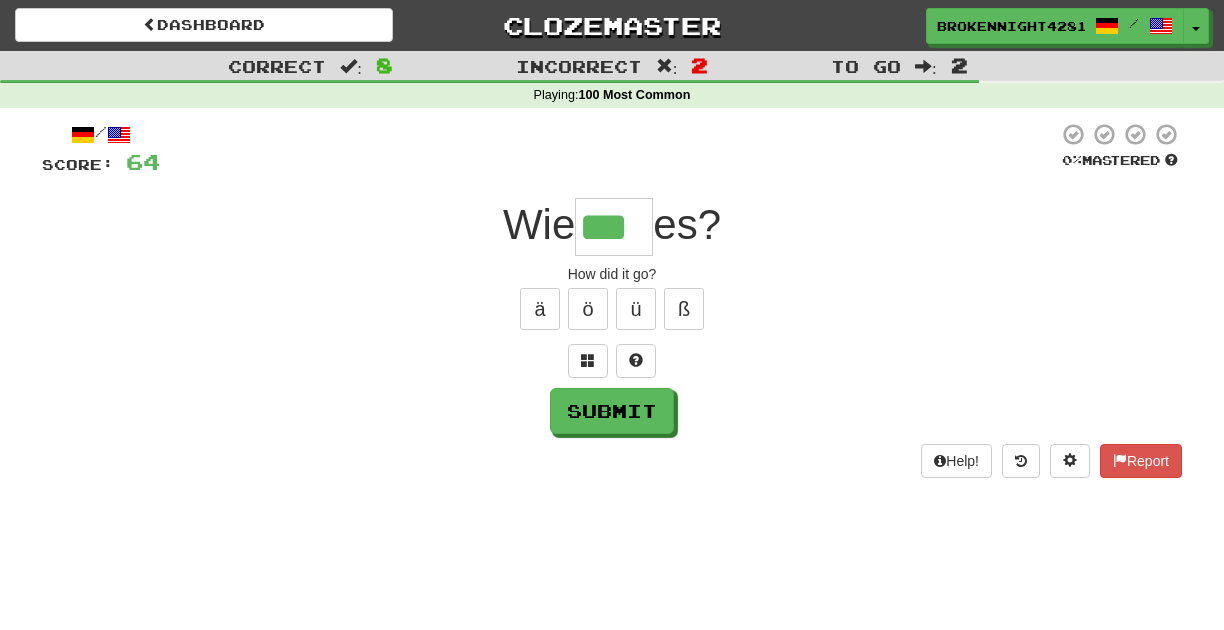 type on "***" 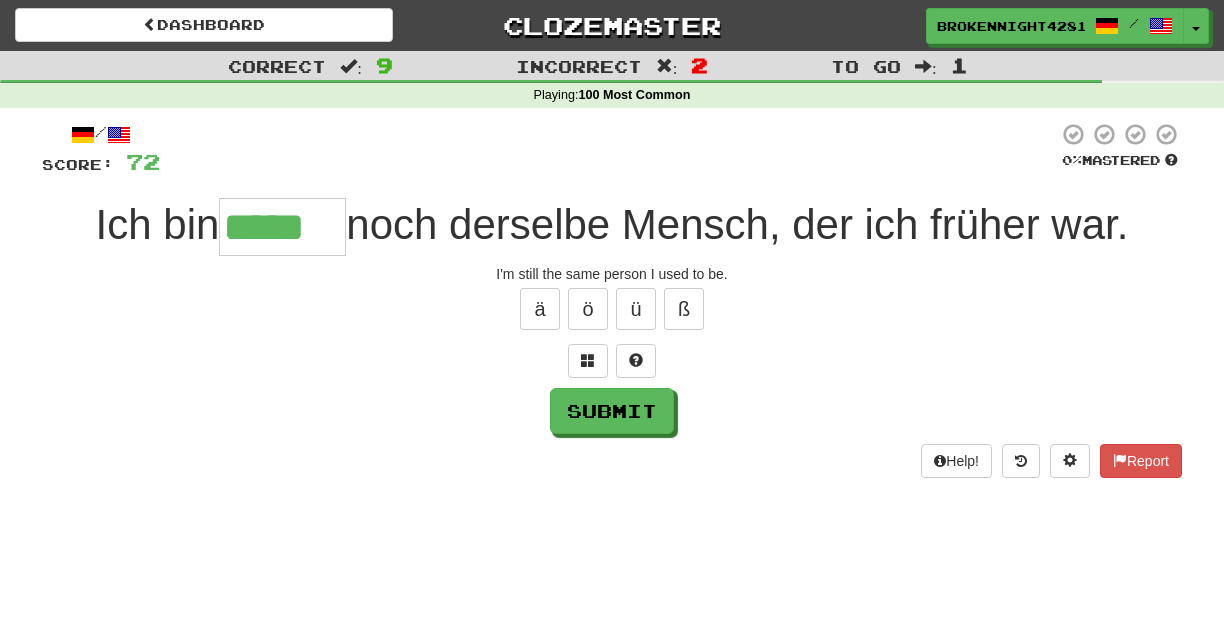 type on "*****" 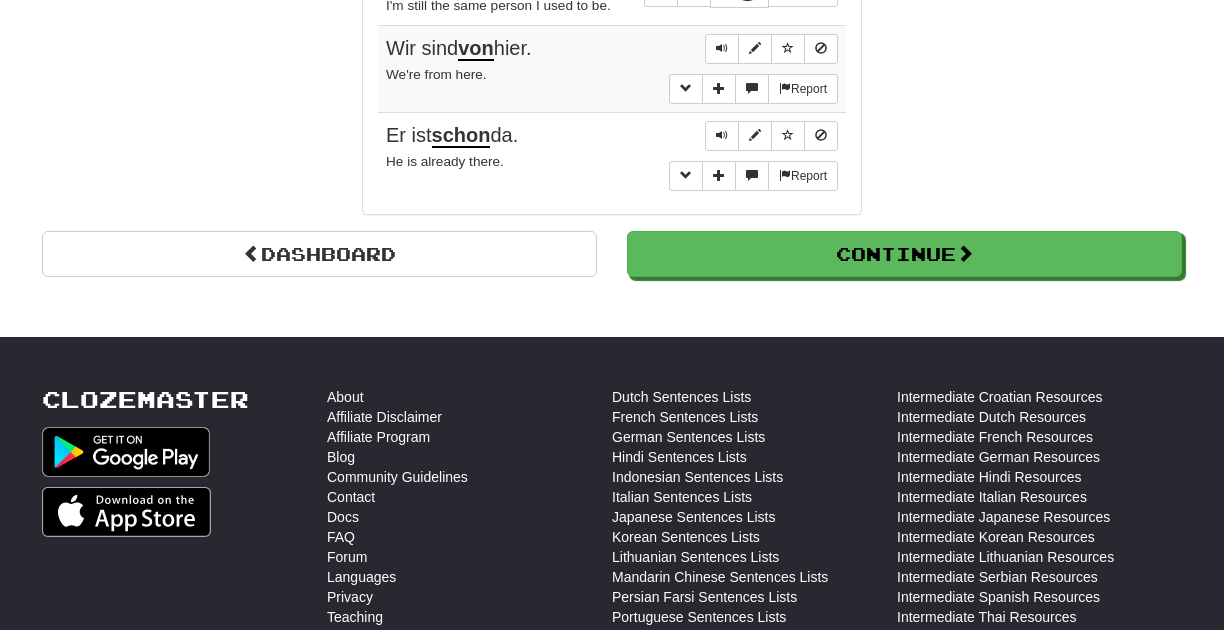 scroll, scrollTop: 1879, scrollLeft: 0, axis: vertical 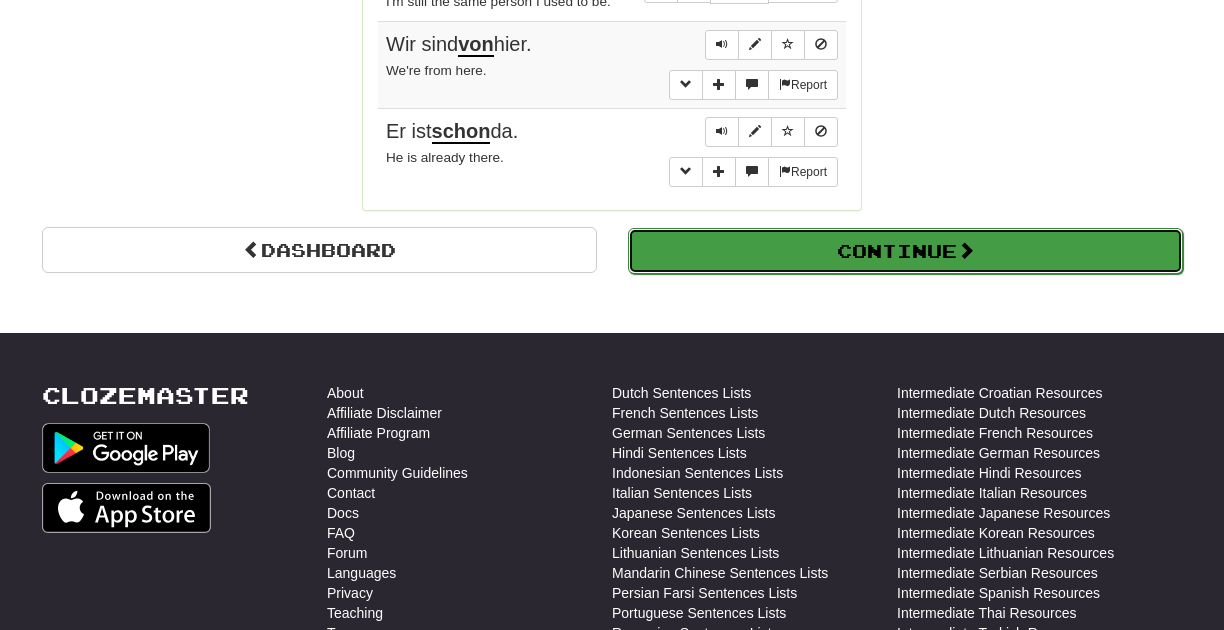 click on "Continue" at bounding box center [905, 251] 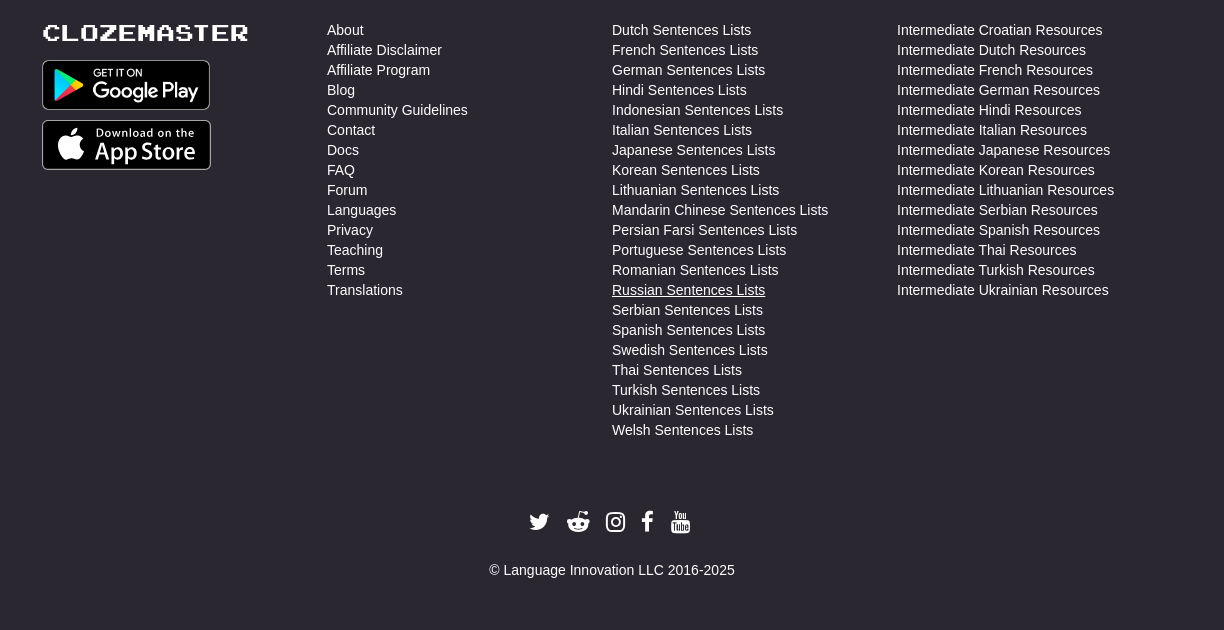 scroll, scrollTop: 0, scrollLeft: 0, axis: both 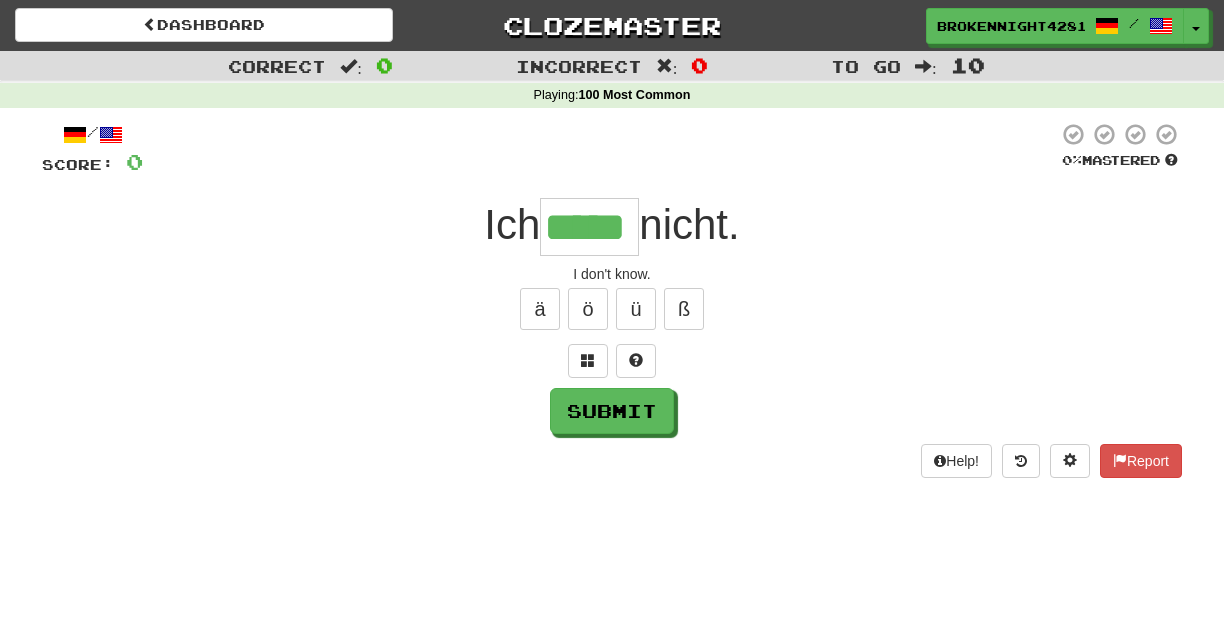 type on "****" 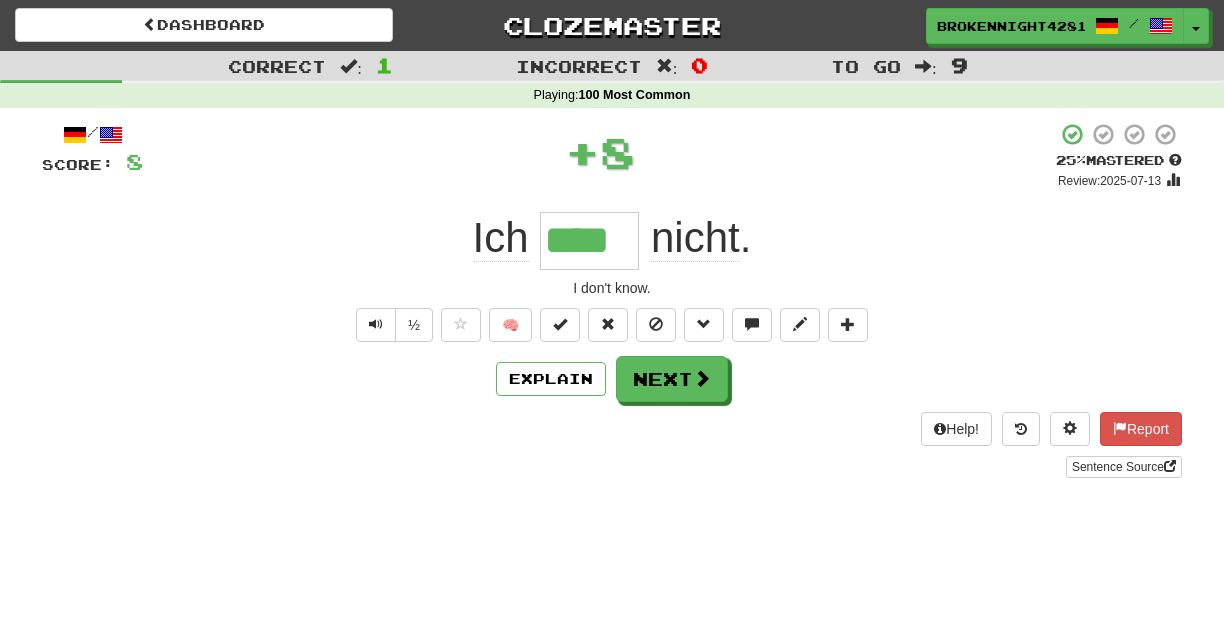scroll, scrollTop: 0, scrollLeft: 0, axis: both 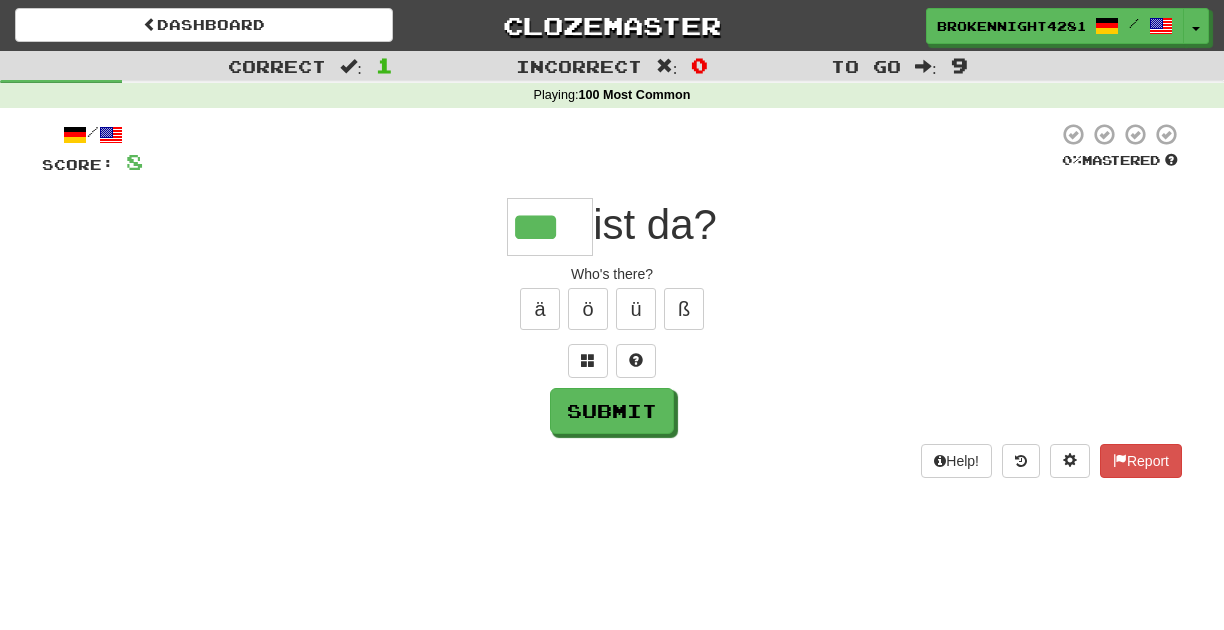type on "***" 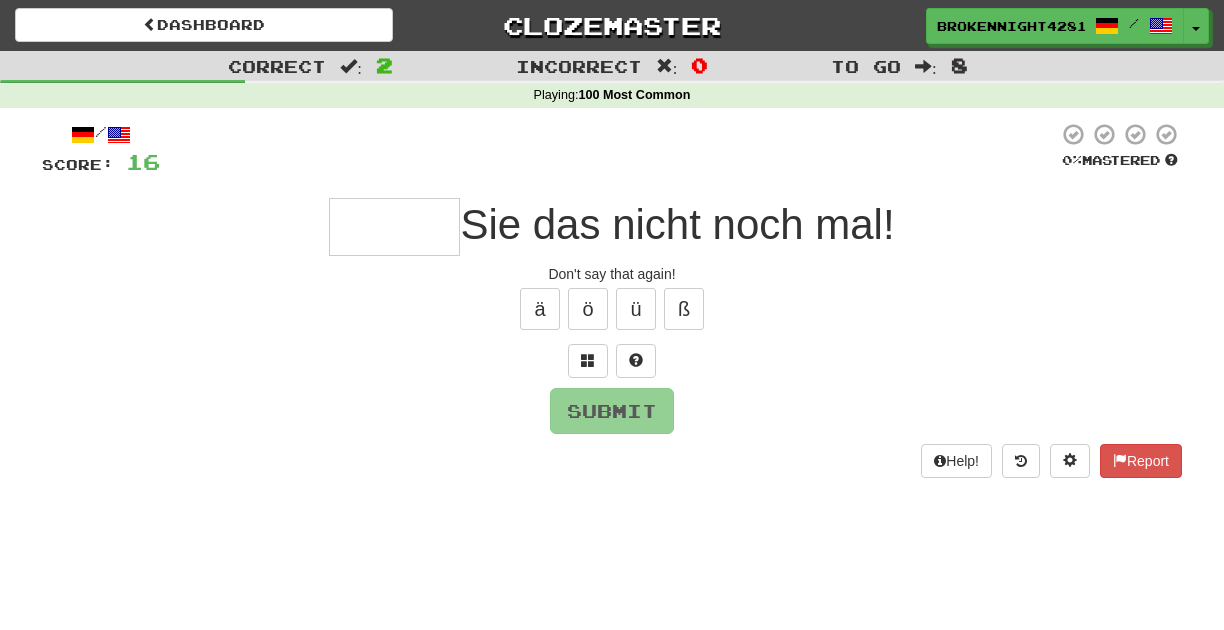 type on "*" 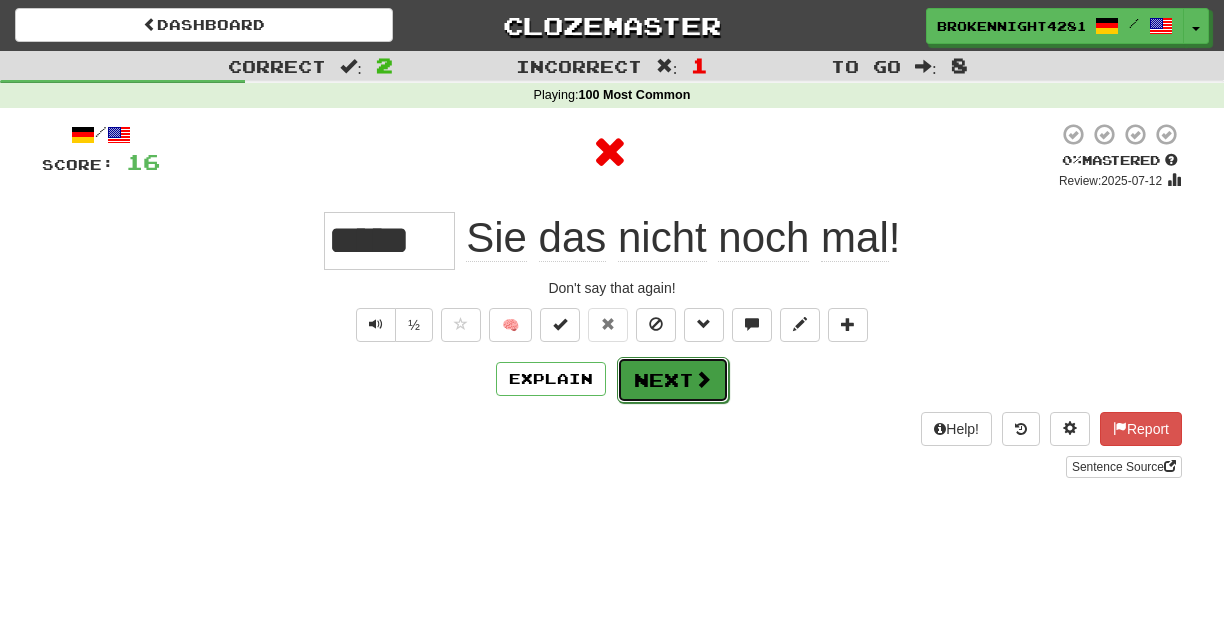 click on "Next" at bounding box center (673, 380) 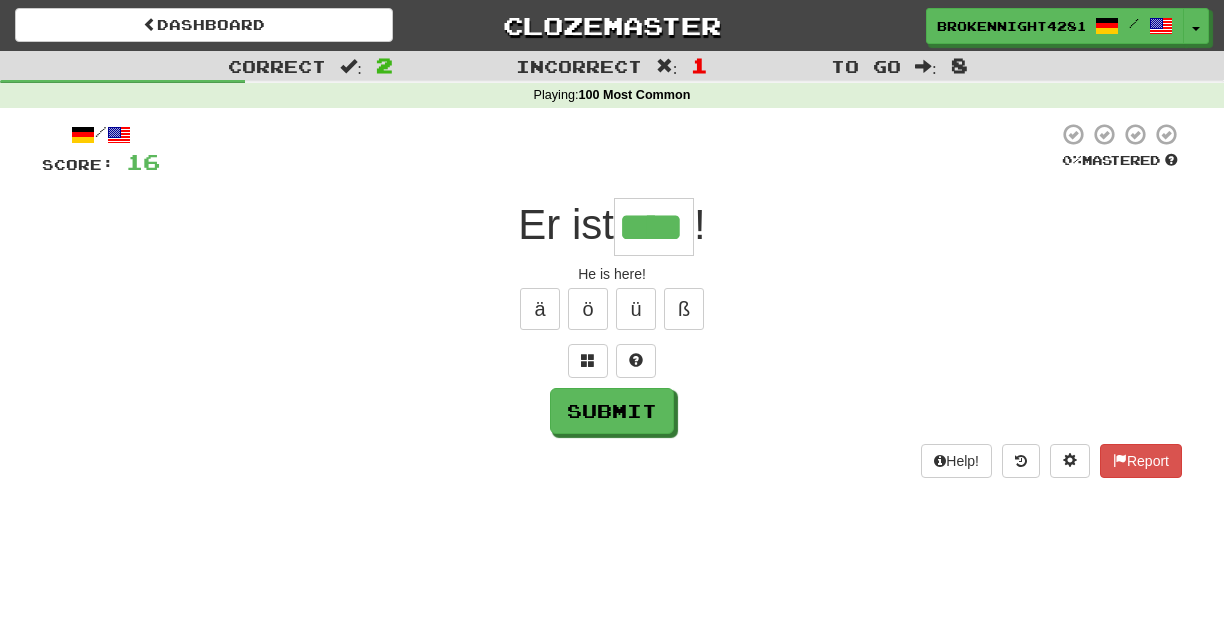 type on "****" 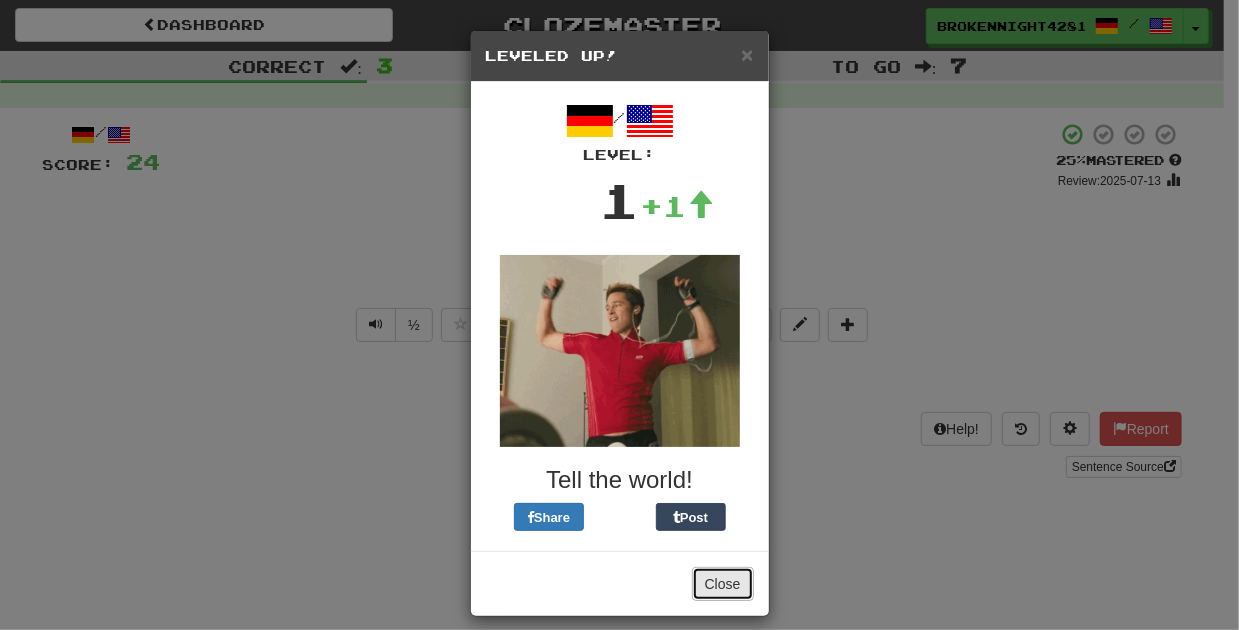 click on "Close" at bounding box center [723, 584] 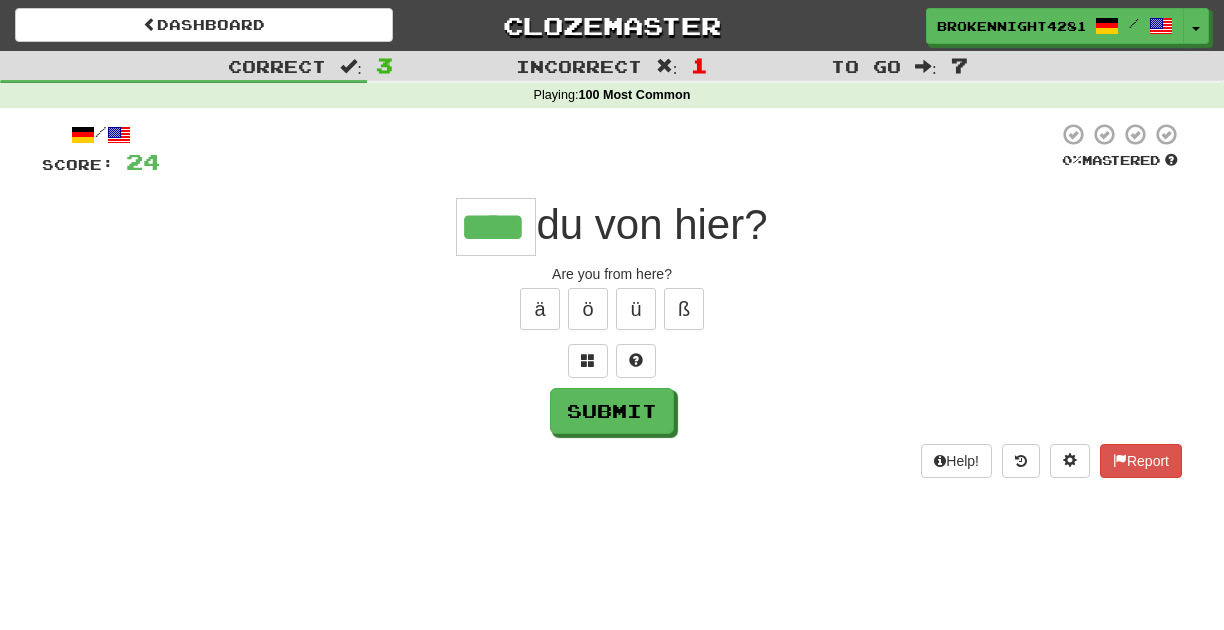 type on "****" 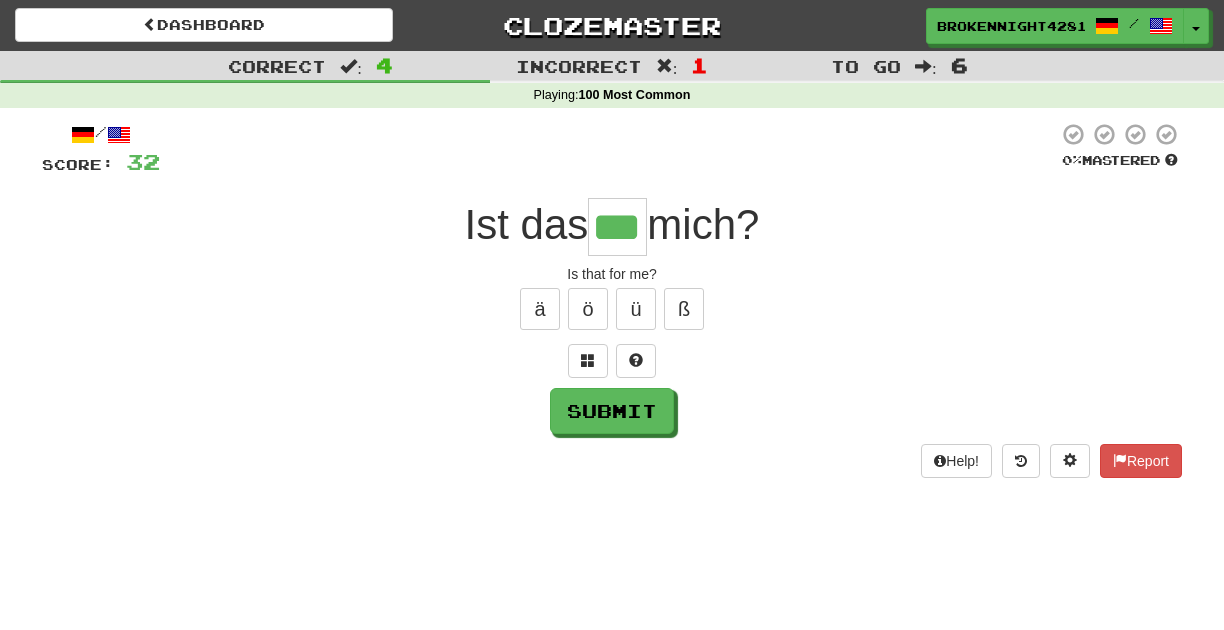 type on "***" 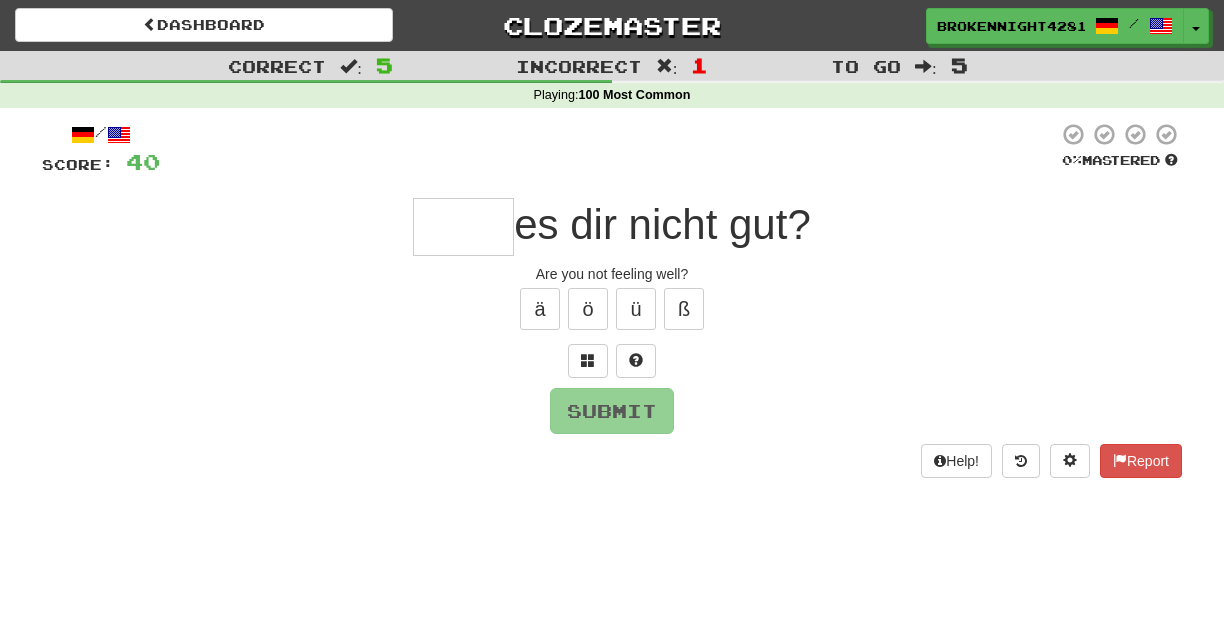 type on "*" 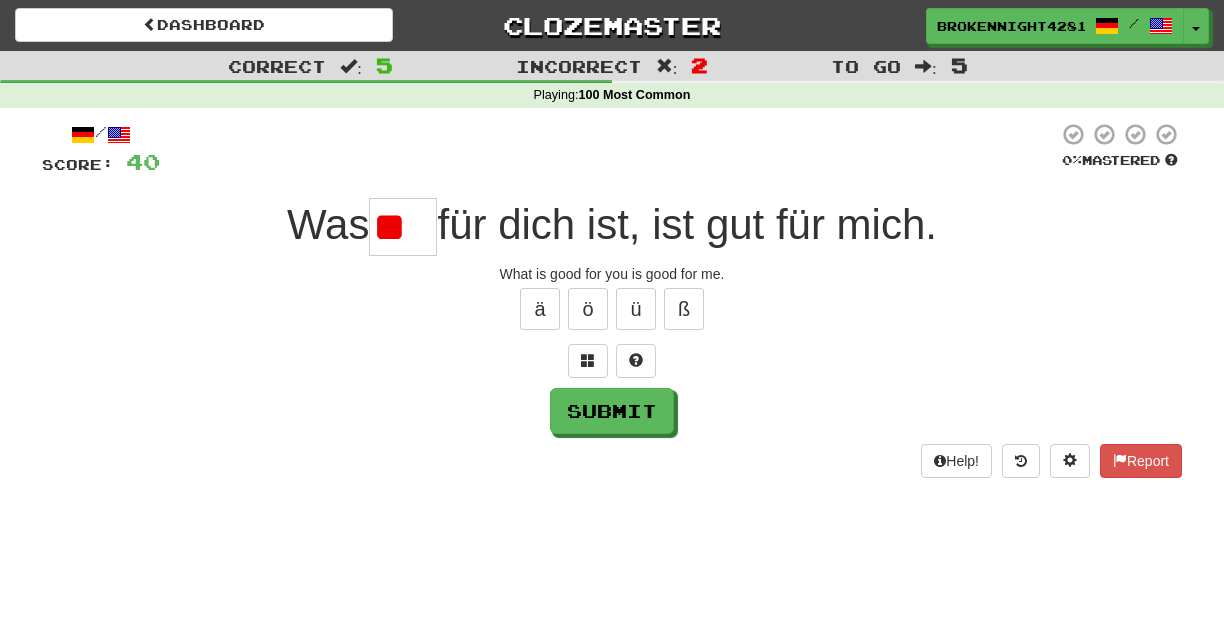 type on "*" 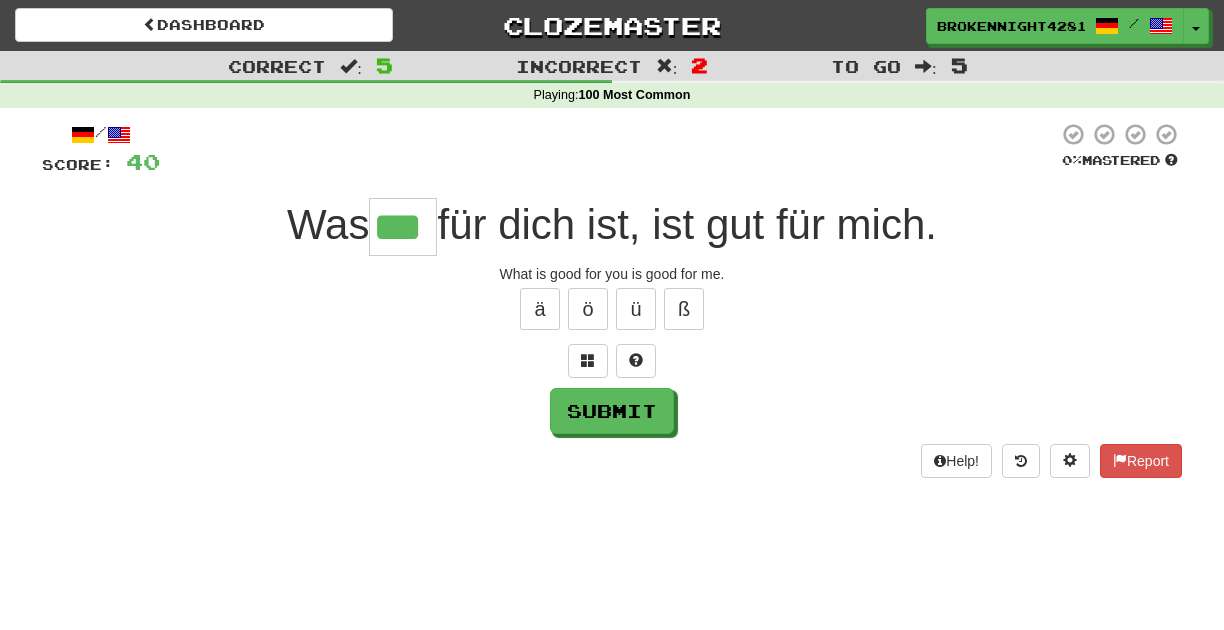 type on "***" 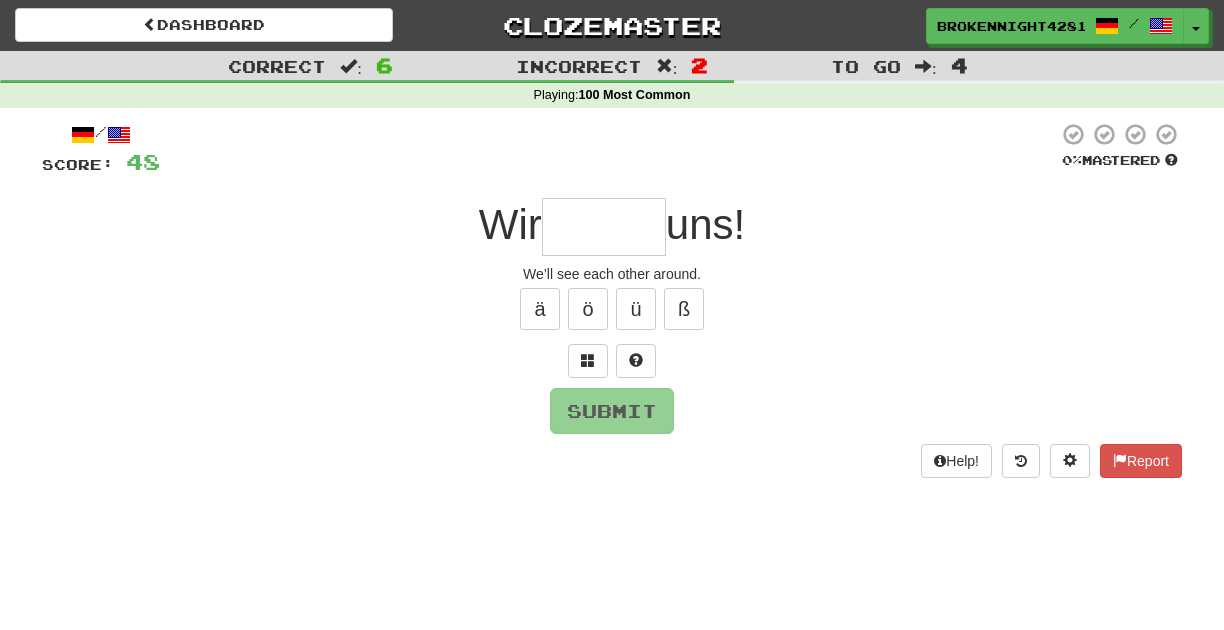 type on "*" 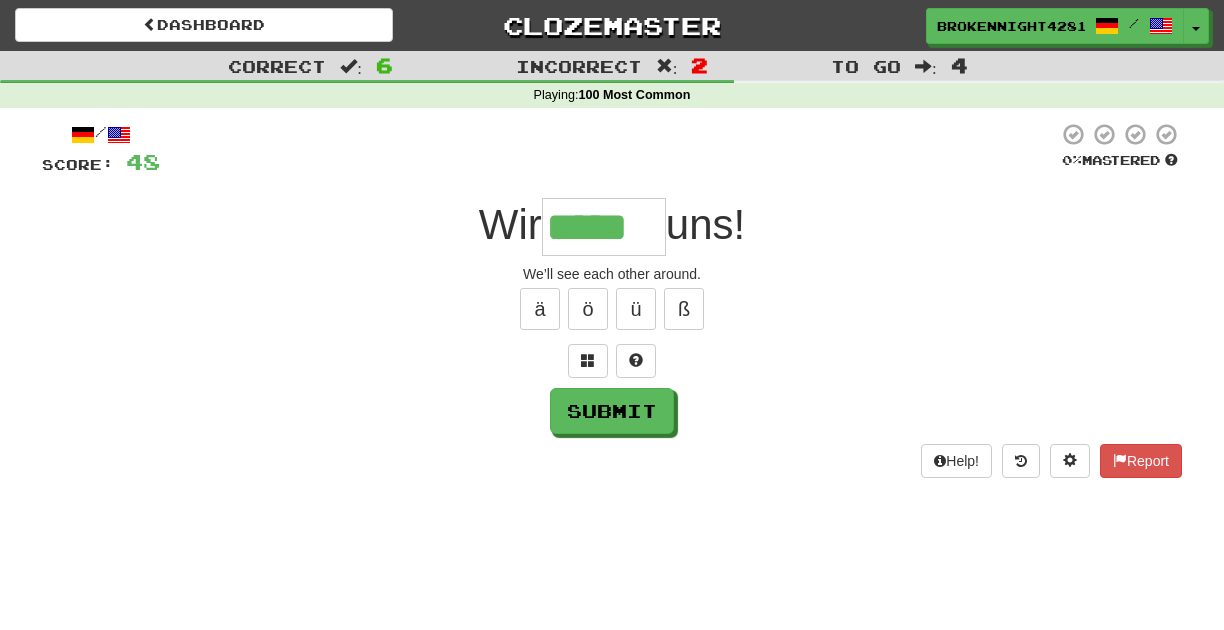 type on "*****" 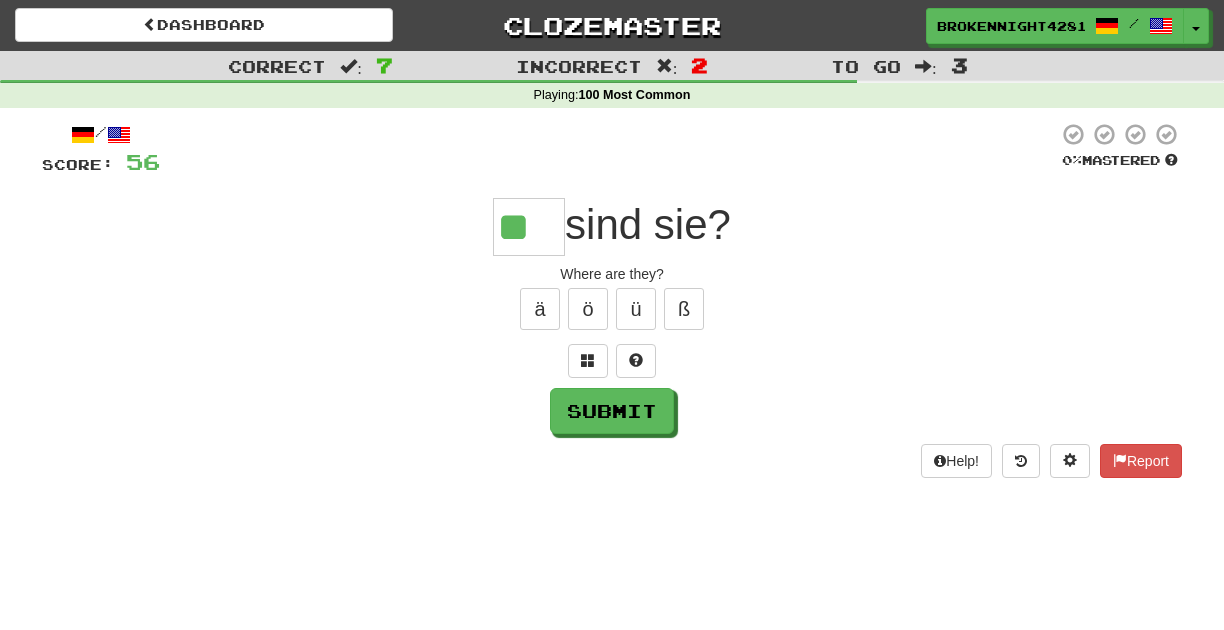 type on "**" 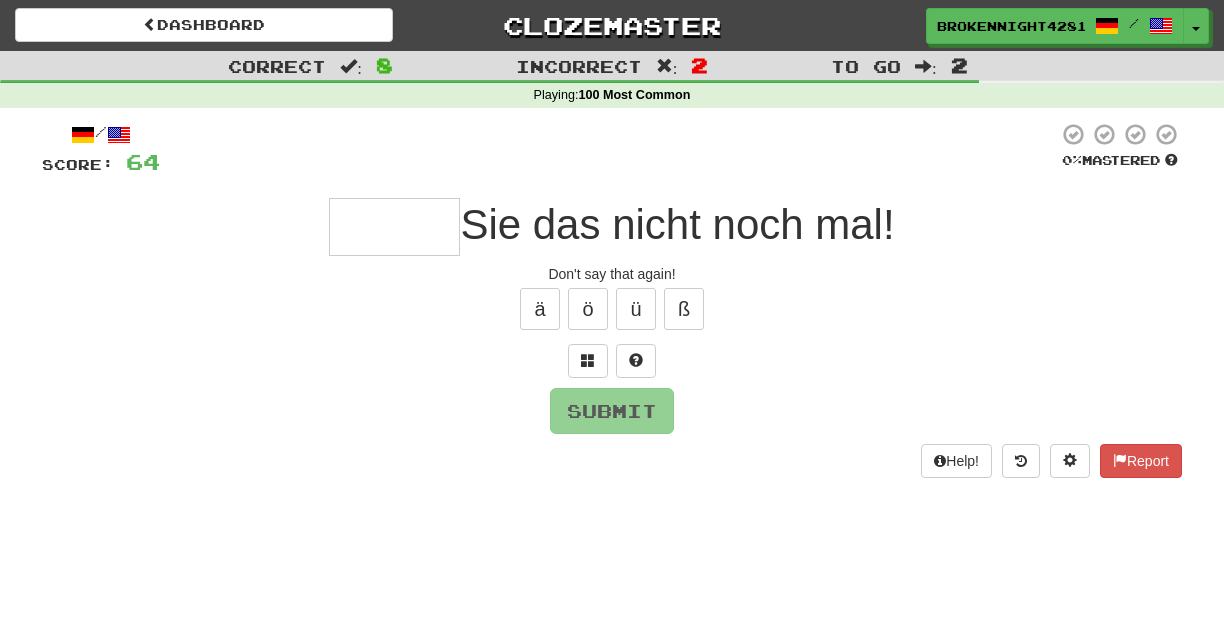 click at bounding box center [394, 227] 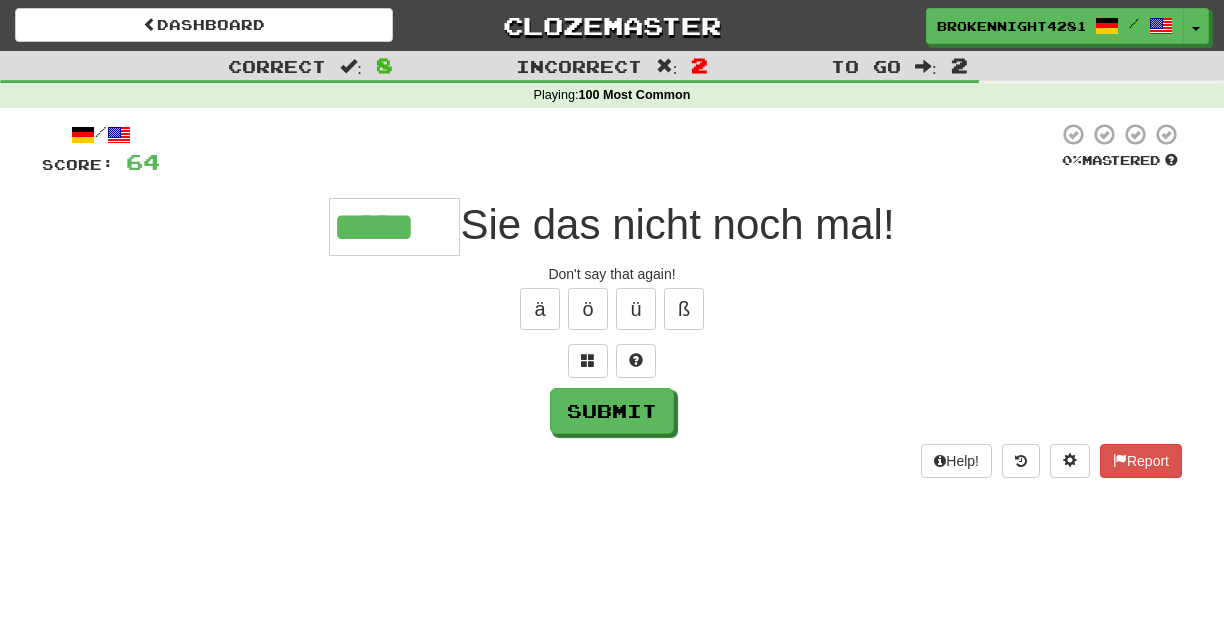type on "*****" 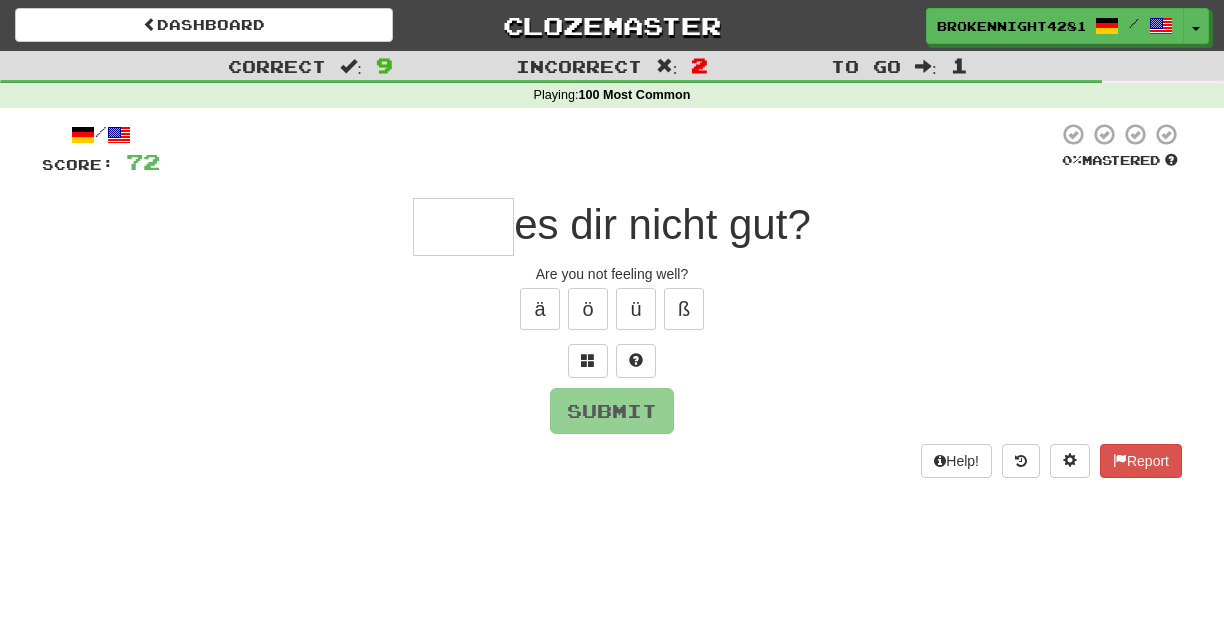 click at bounding box center [463, 227] 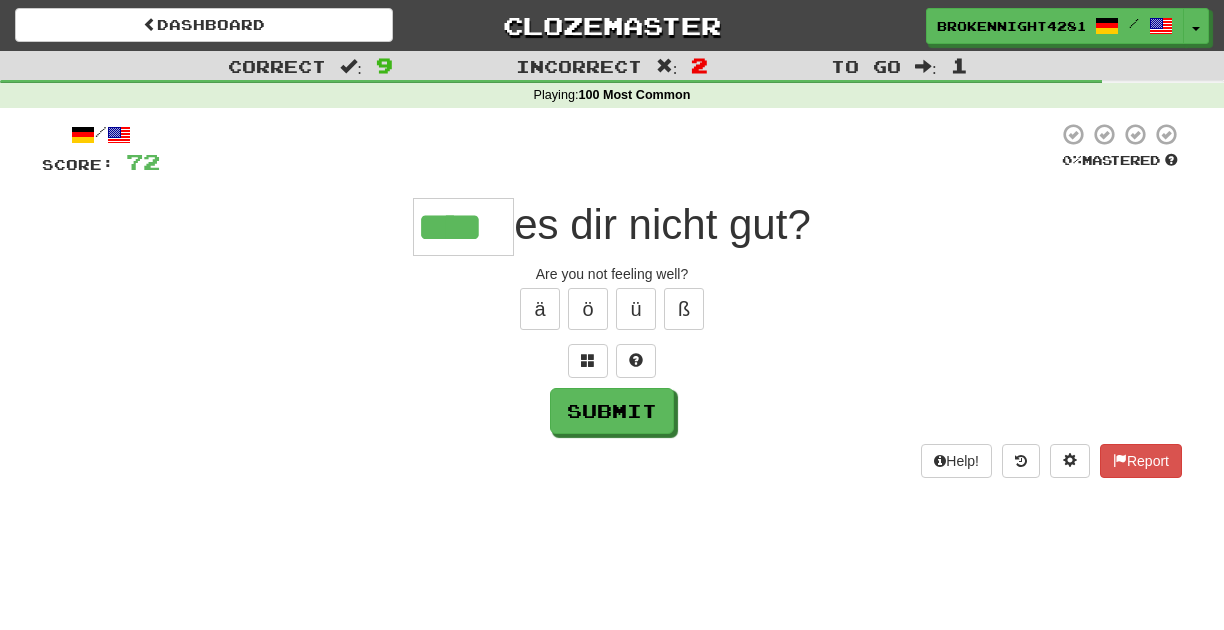 type on "****" 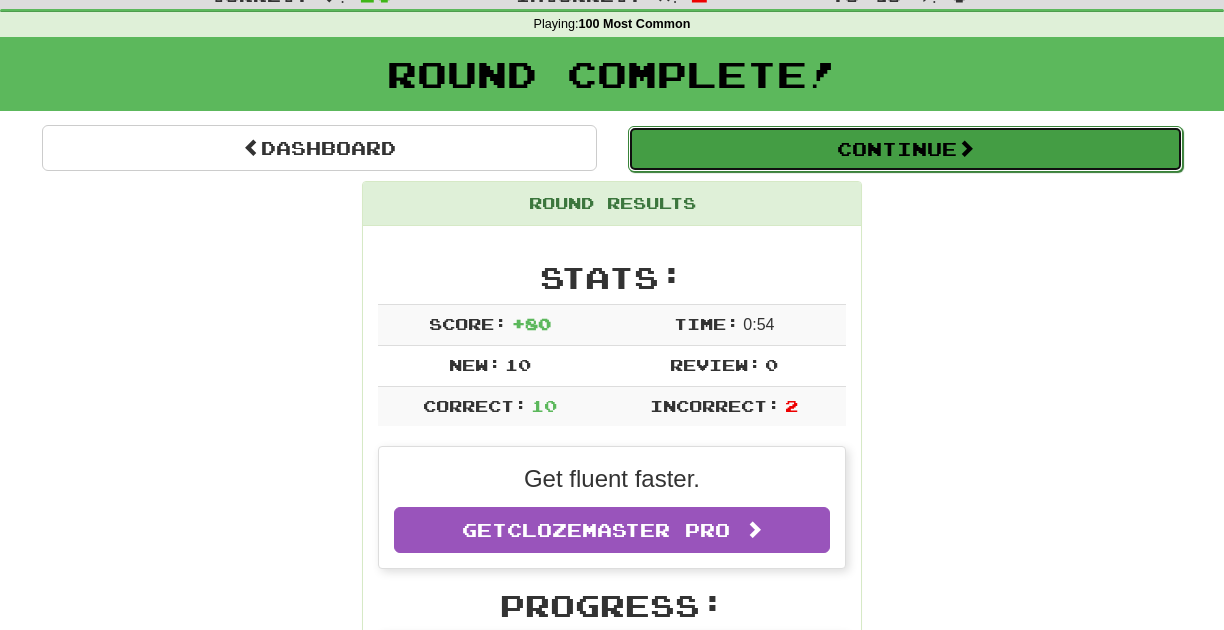 click on "Continue" at bounding box center [905, 149] 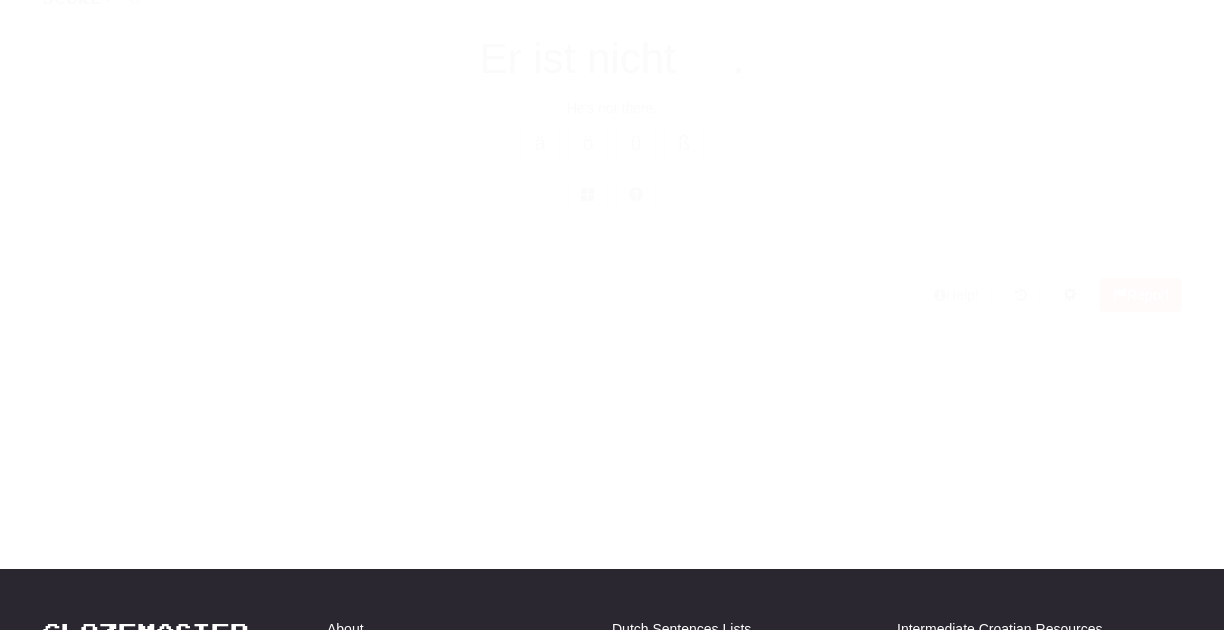 scroll, scrollTop: 71, scrollLeft: 0, axis: vertical 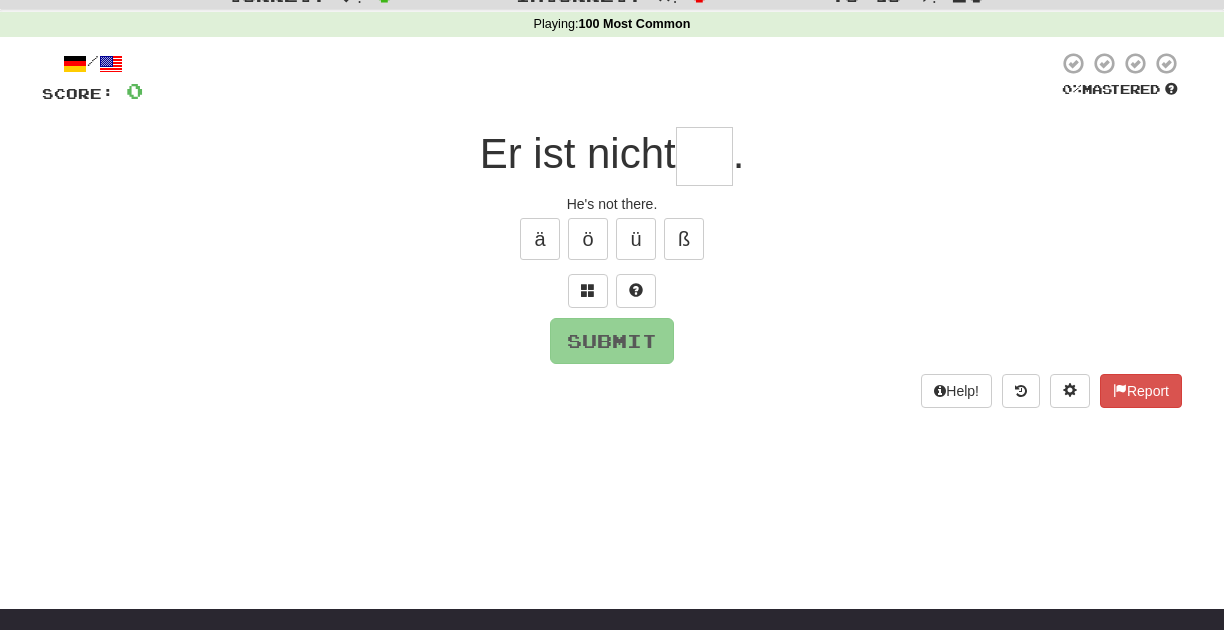 click at bounding box center (704, 156) 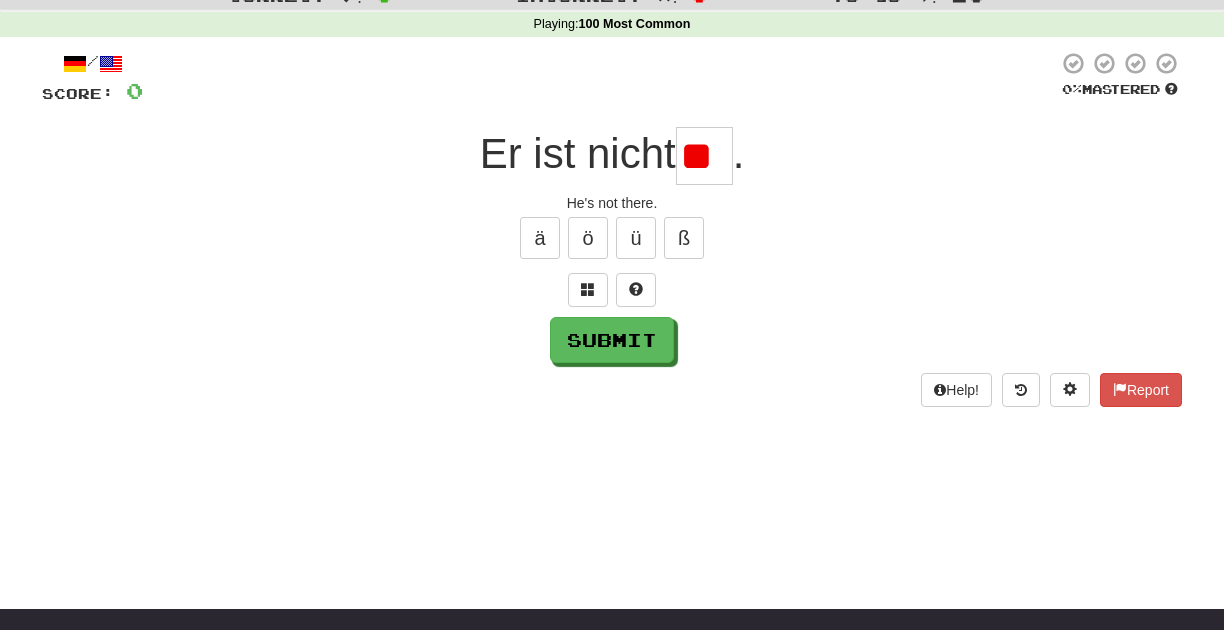 scroll, scrollTop: 0, scrollLeft: 0, axis: both 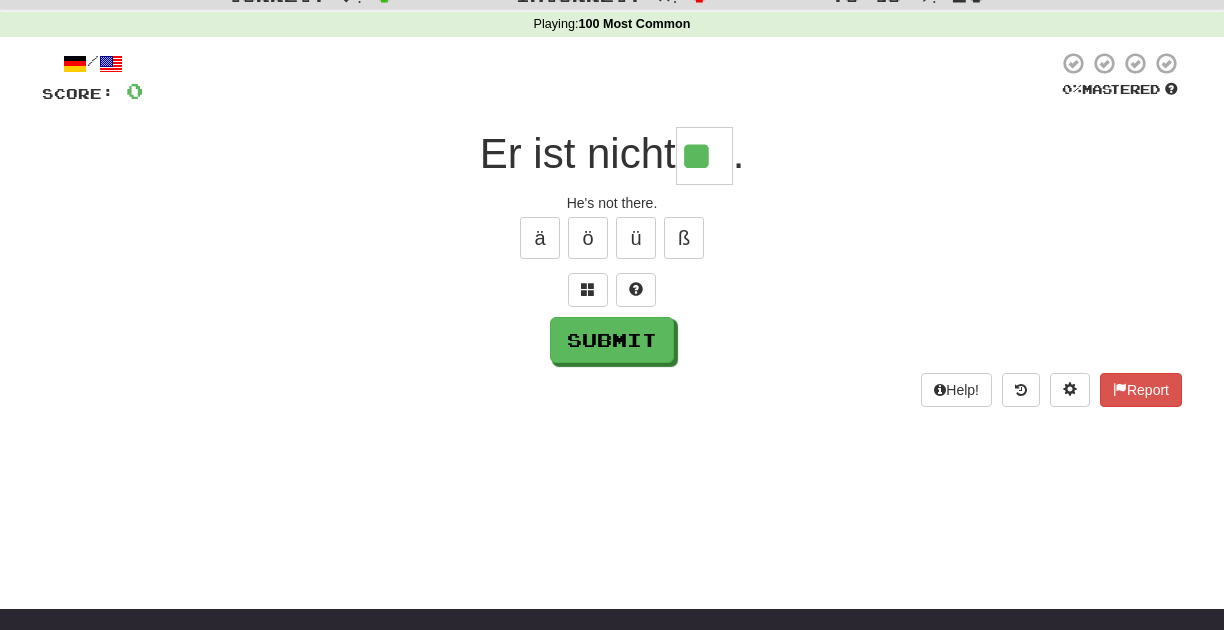 type on "**" 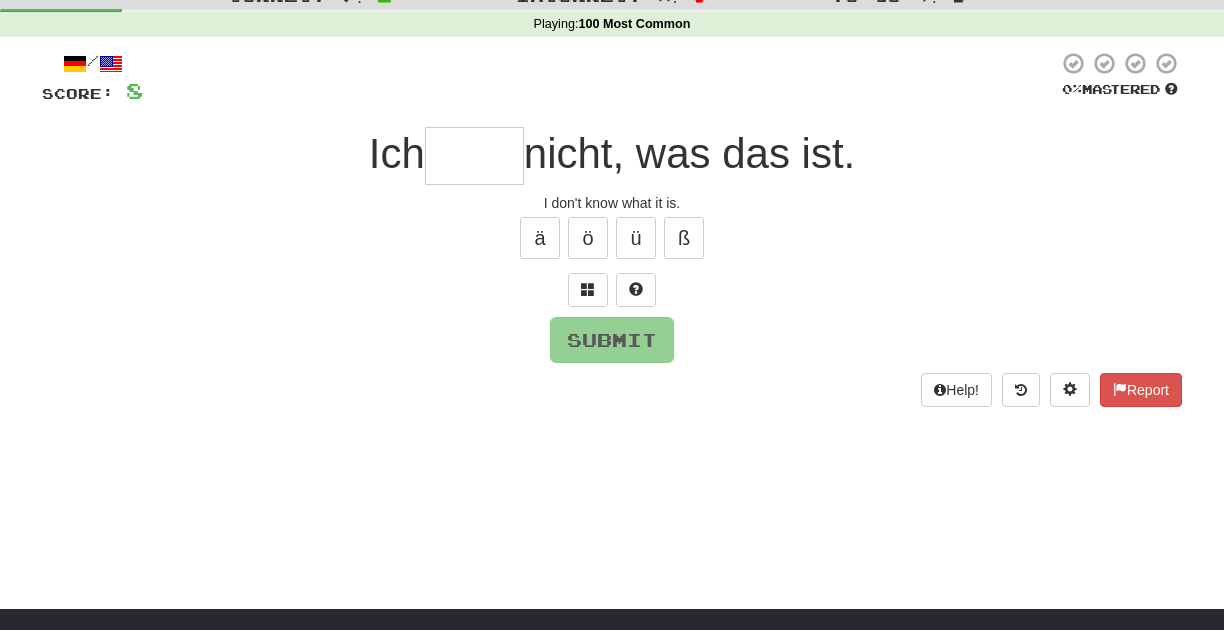 click at bounding box center (474, 156) 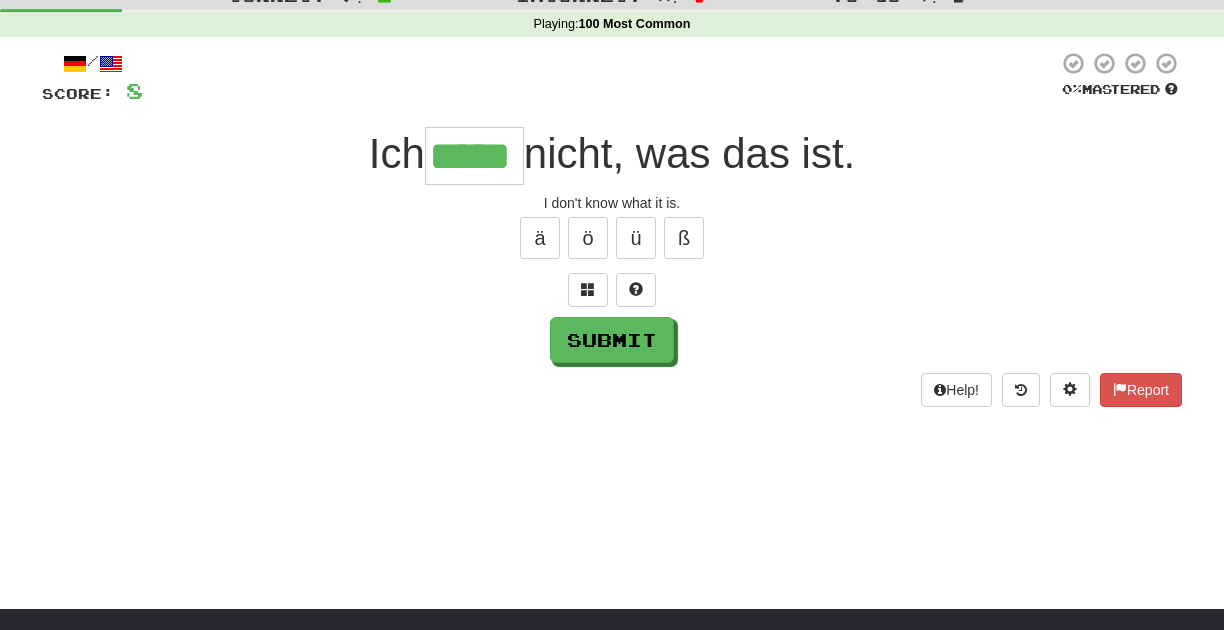 scroll, scrollTop: 0, scrollLeft: 13, axis: horizontal 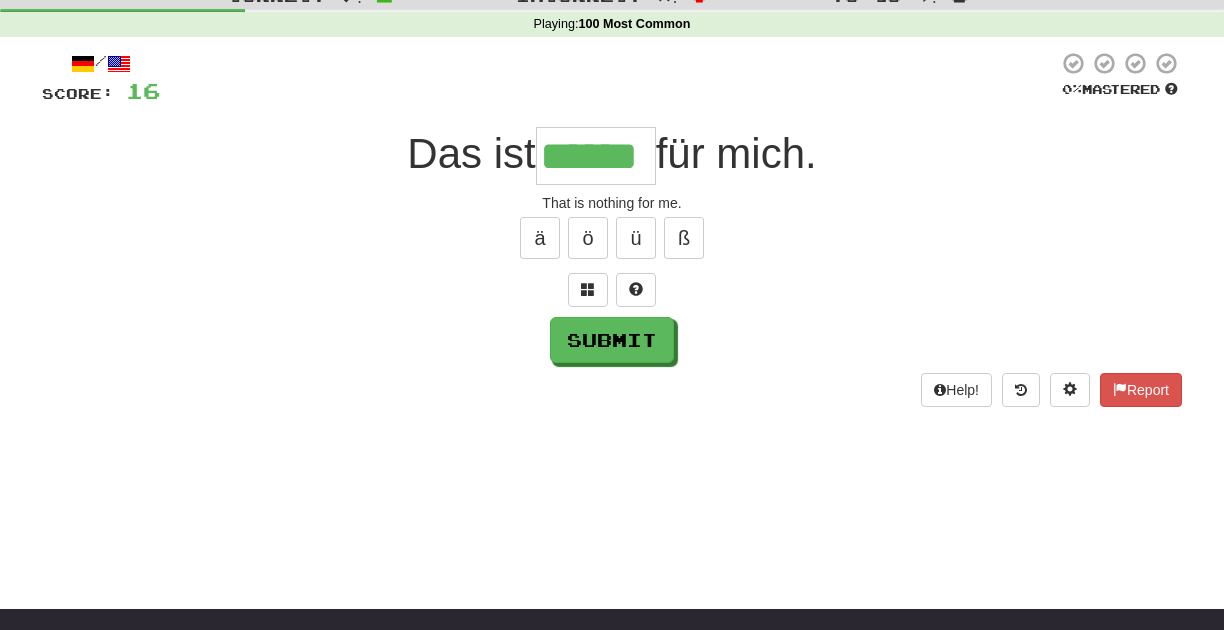 type on "******" 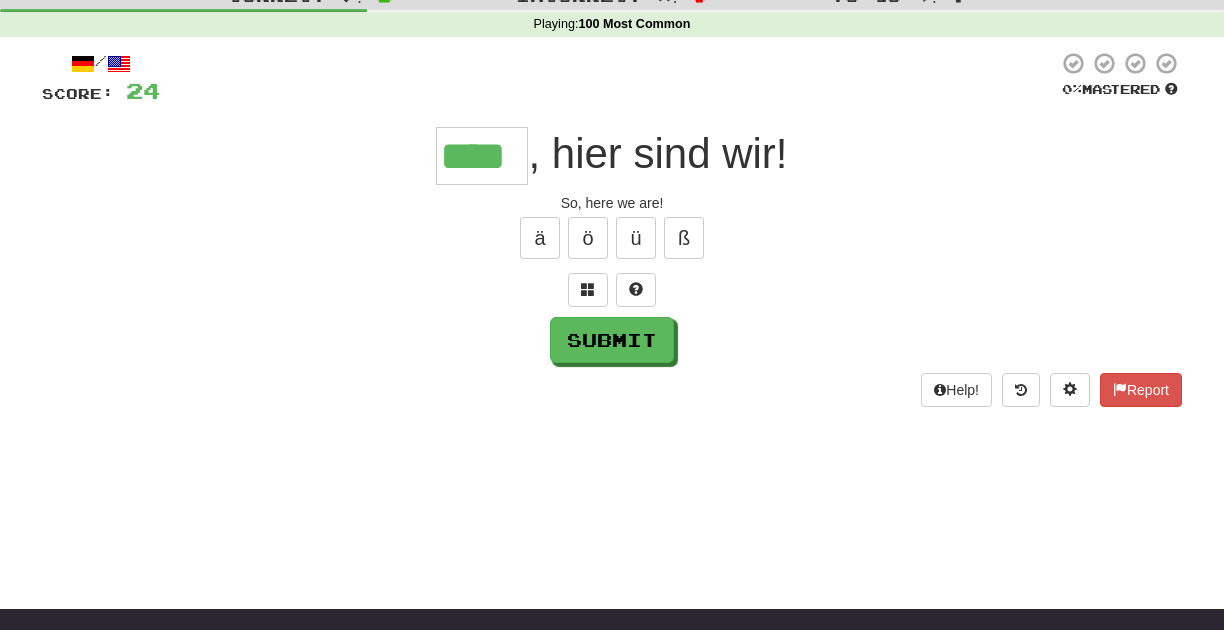 type on "****" 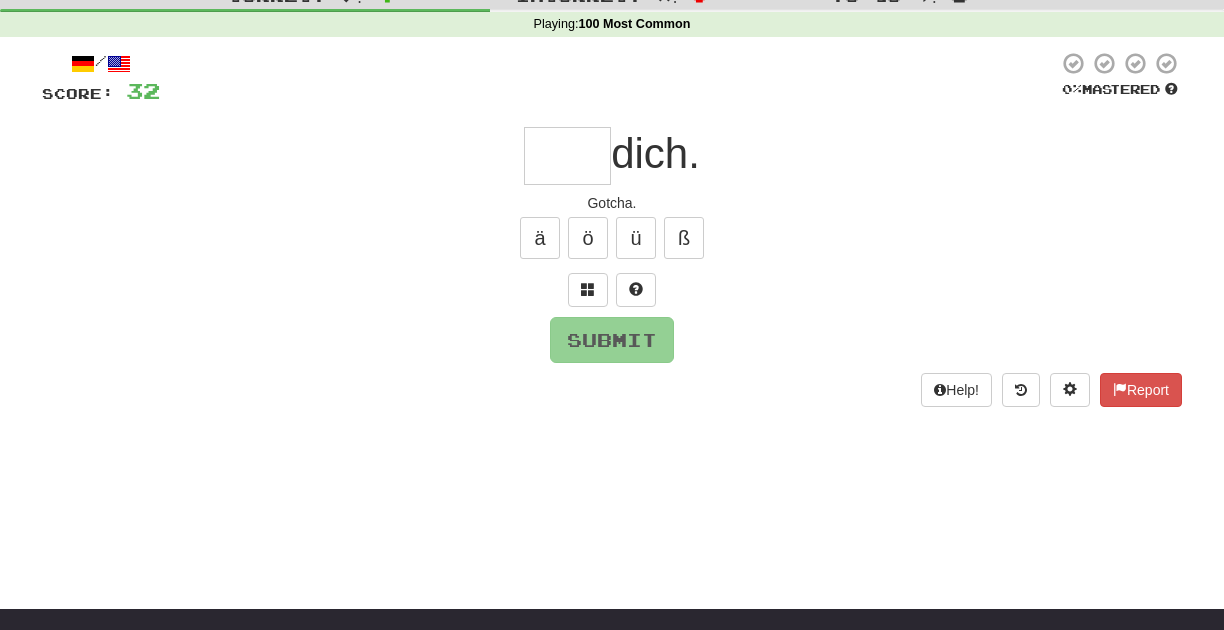 type on "*" 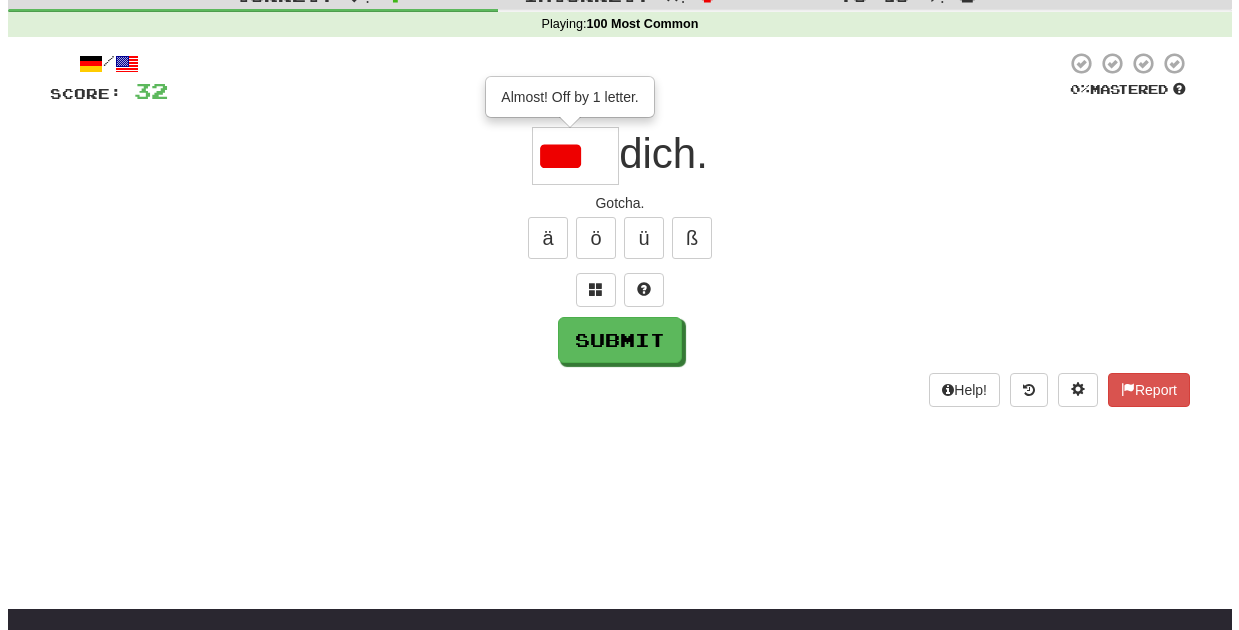 scroll, scrollTop: 0, scrollLeft: 0, axis: both 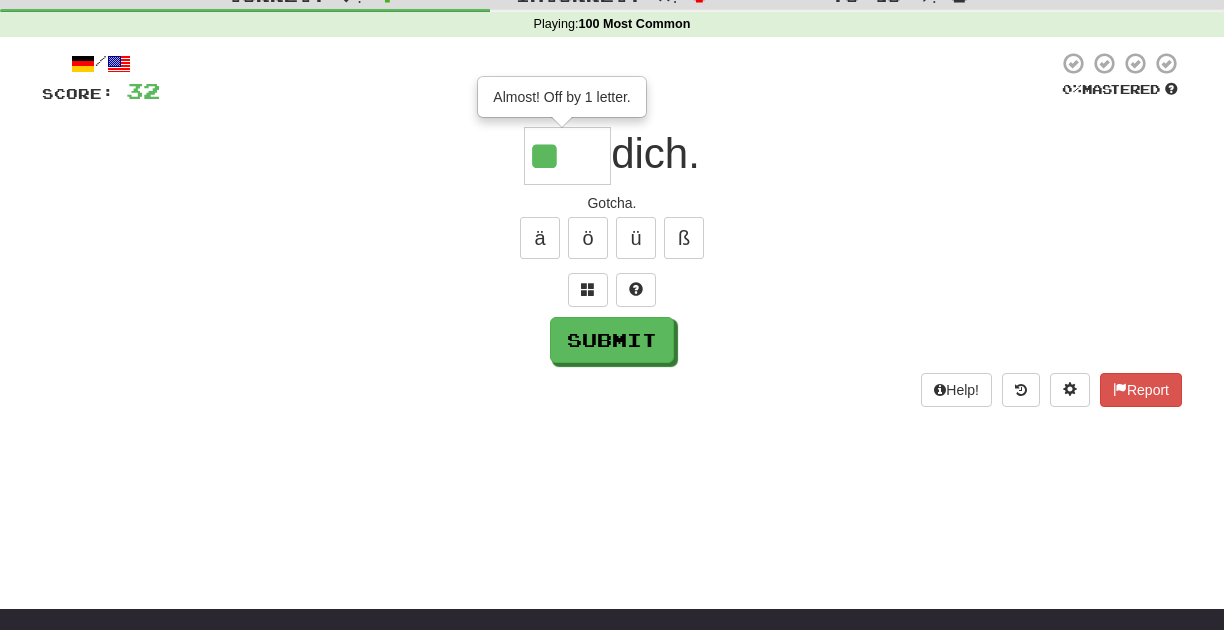 type on "*" 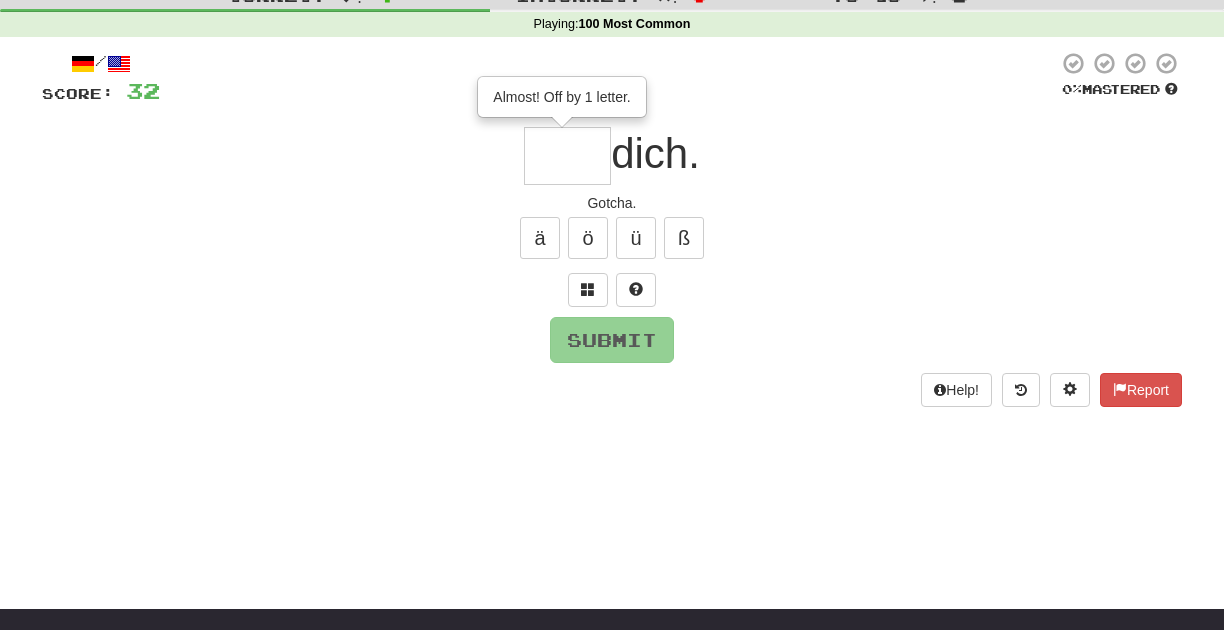 type on "***" 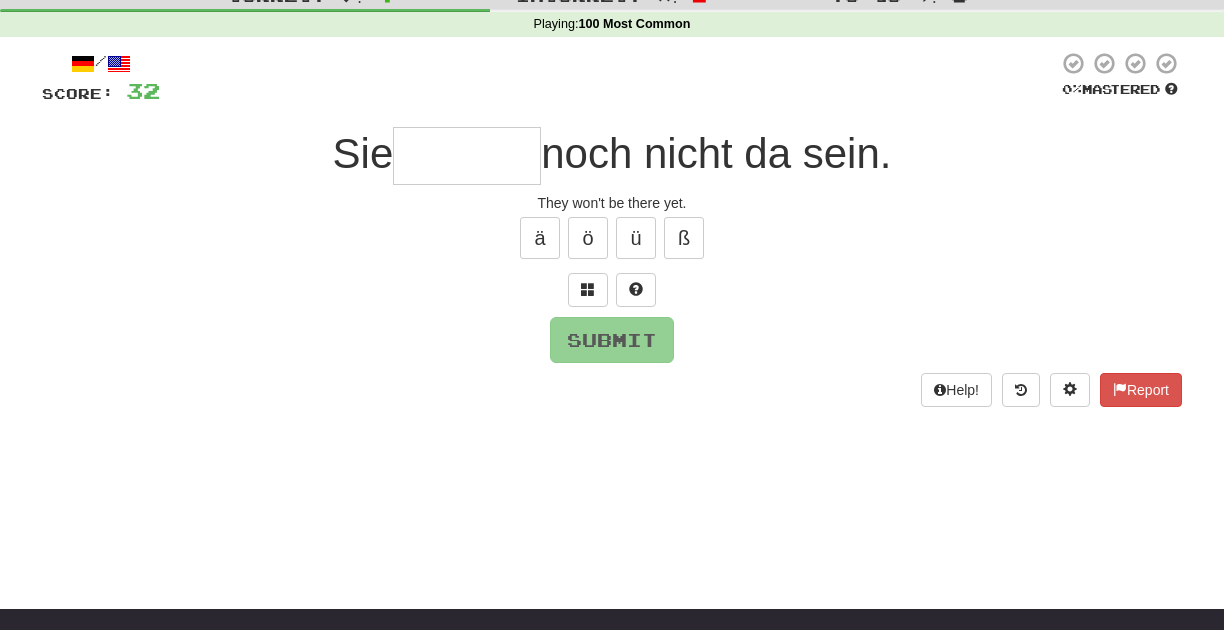type on "******" 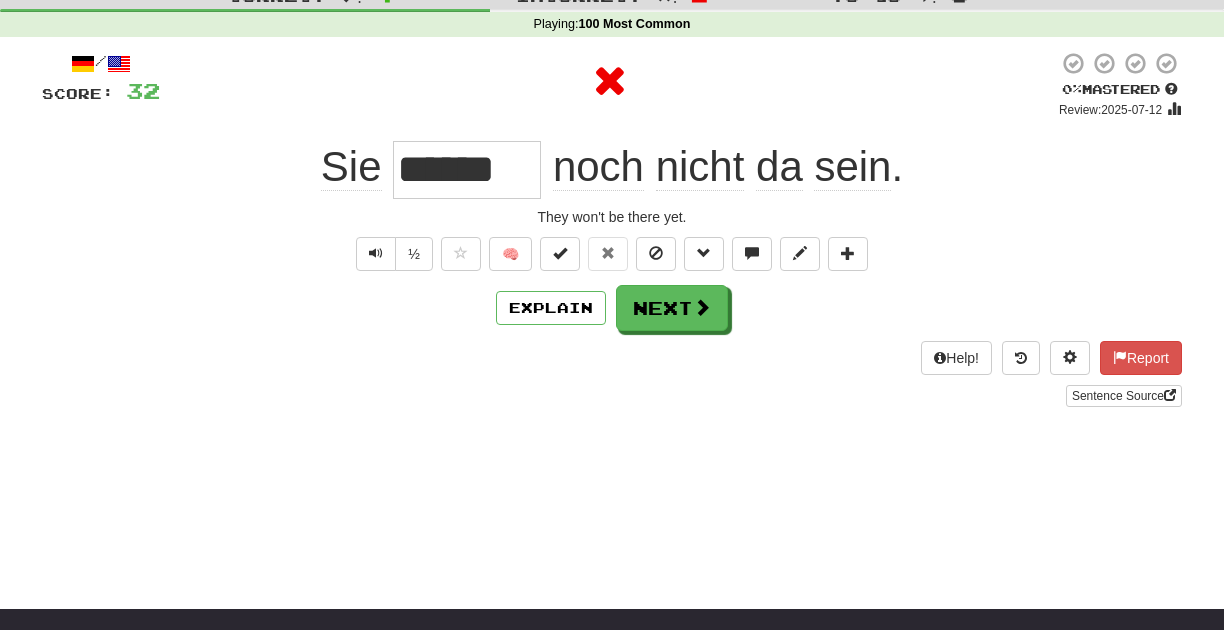 type 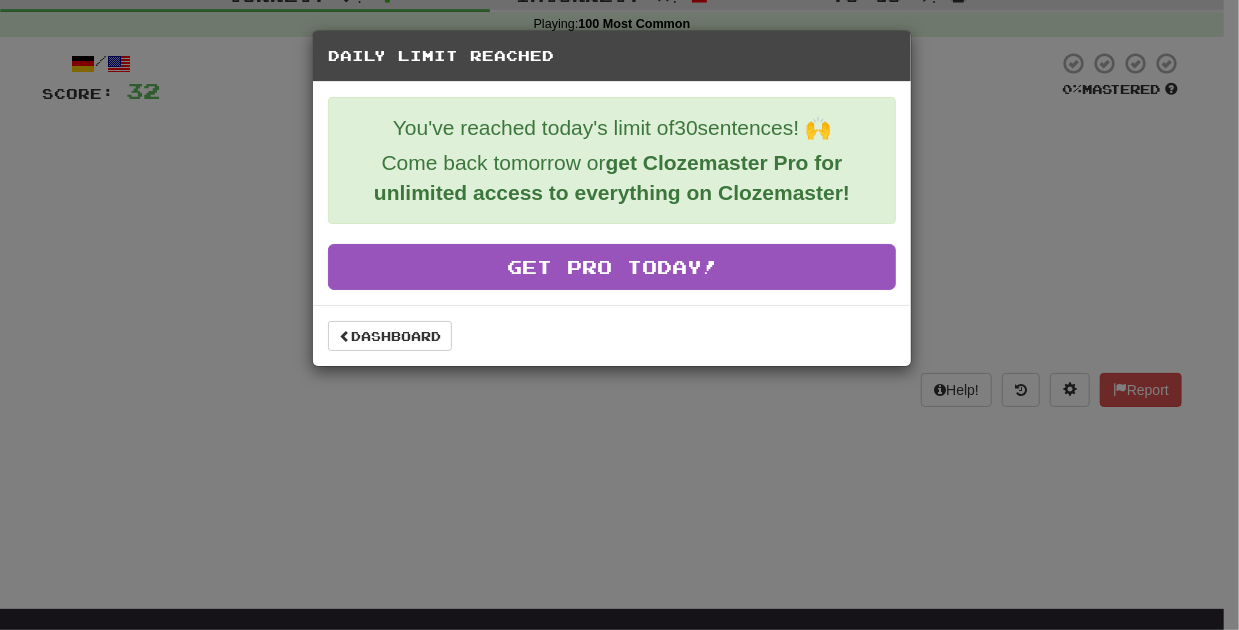 click on "Daily Limit Reached You've reached today's limit of  30  sentences! 🙌  Come back tomorrow or  get Clozemaster Pro for unlimited access to everything on Clozemaster! Get Pro Today! Dashboard" at bounding box center (619, 315) 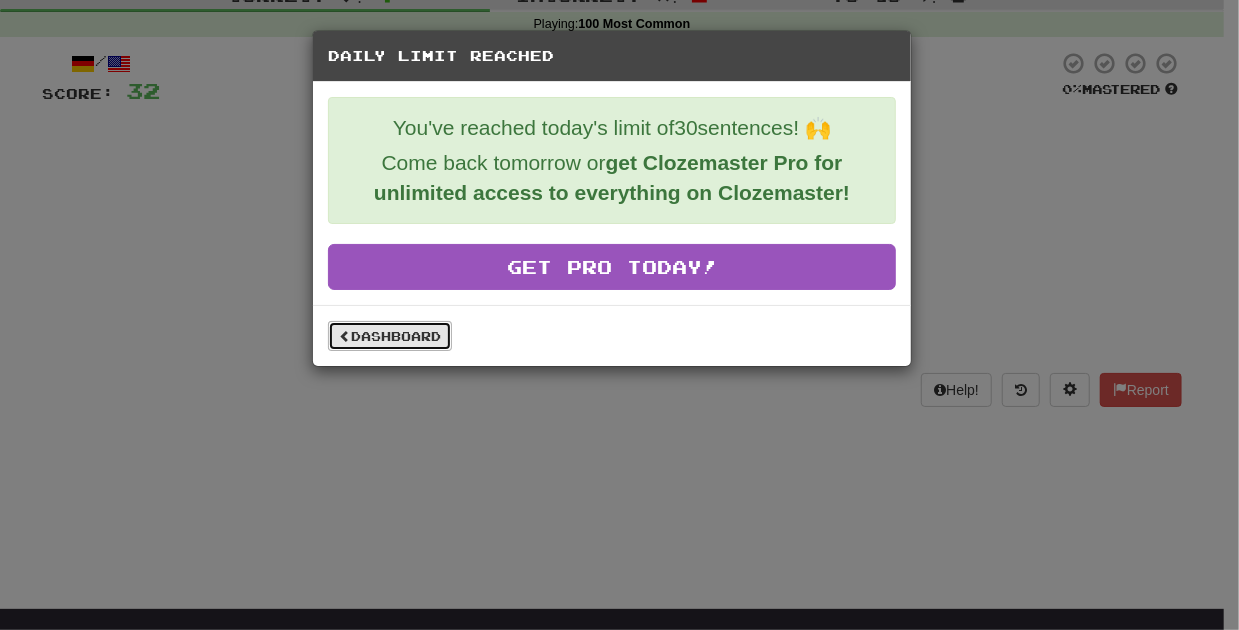 click on "Dashboard" at bounding box center [390, 336] 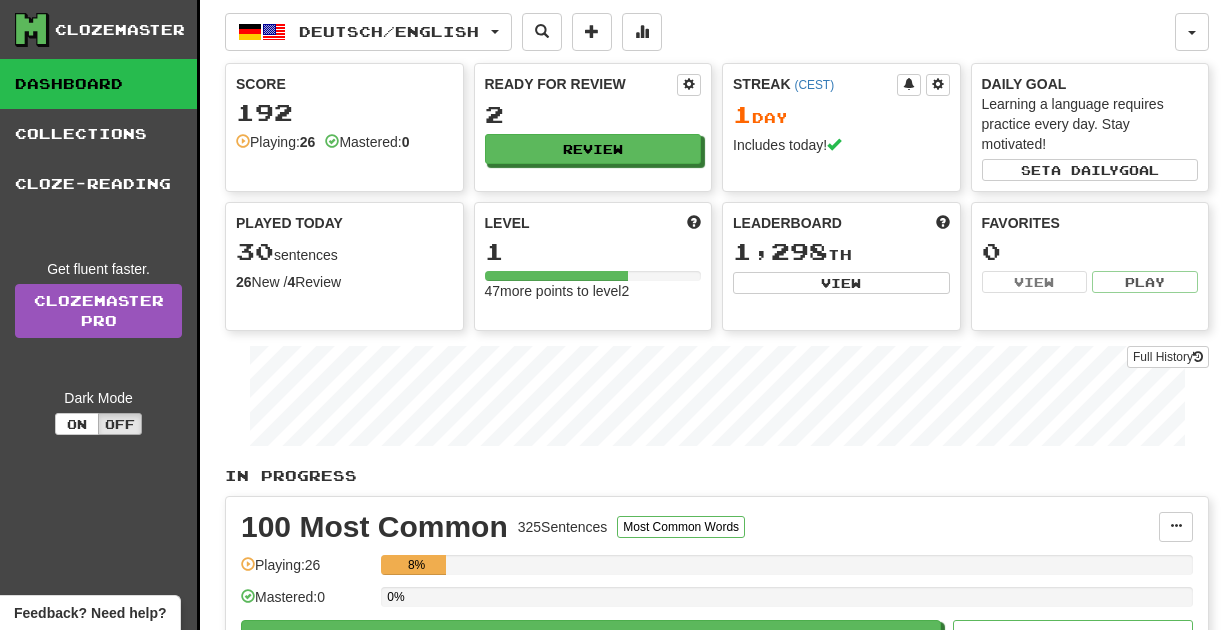 scroll, scrollTop: 0, scrollLeft: 0, axis: both 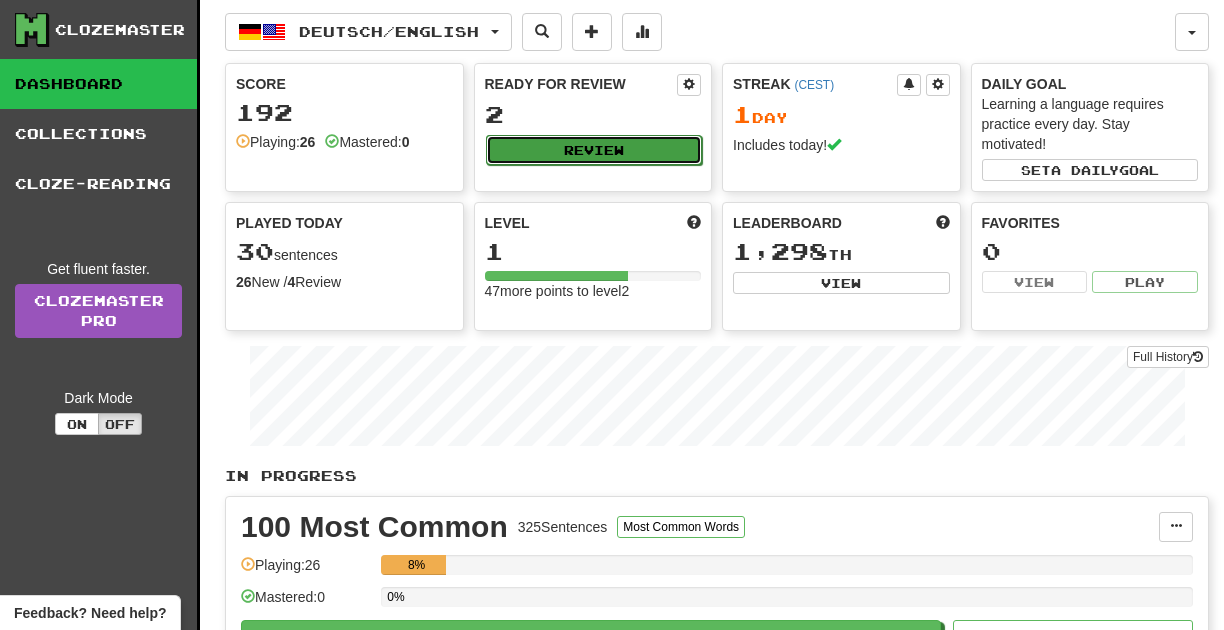 click on "Review" at bounding box center [594, 150] 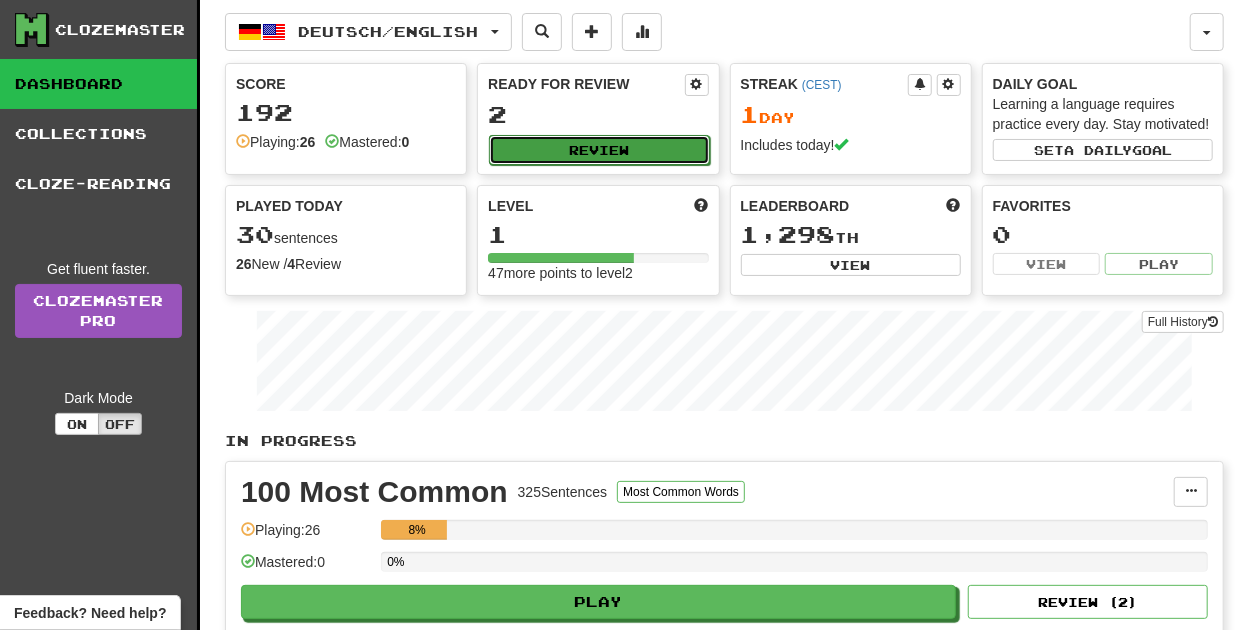 select on "**" 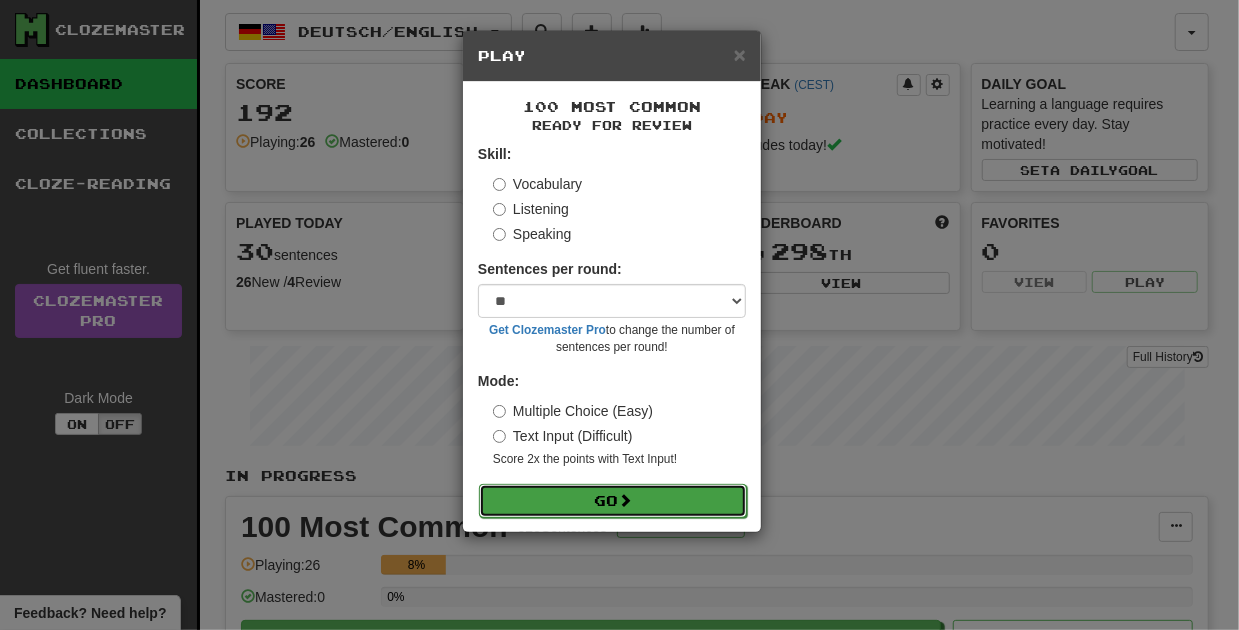 click on "Go" at bounding box center [613, 501] 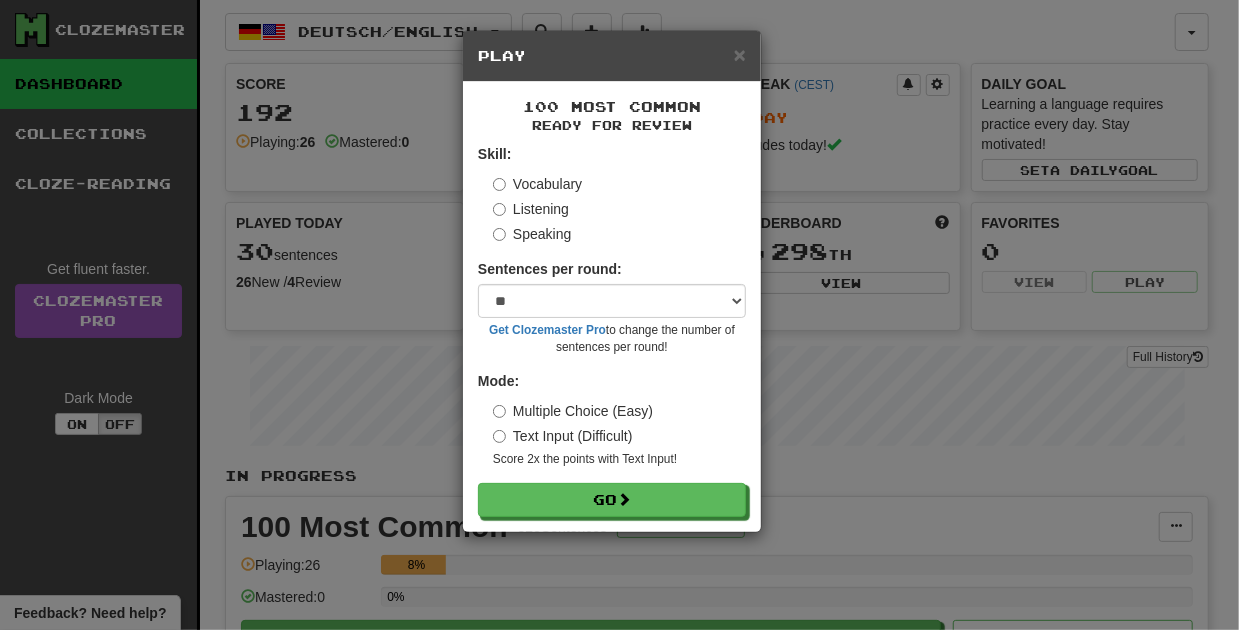 click on "× Play 100 Most Common Ready for Review Skill: Vocabulary Listening Speaking Sentences per round: * ** ** ** ** ** *** ******** Get Clozemaster Pro  to change the number of sentences per round! Mode: Multiple Choice (Easy) Text Input (Difficult) Score 2x the points with Text Input ! Go" at bounding box center [619, 315] 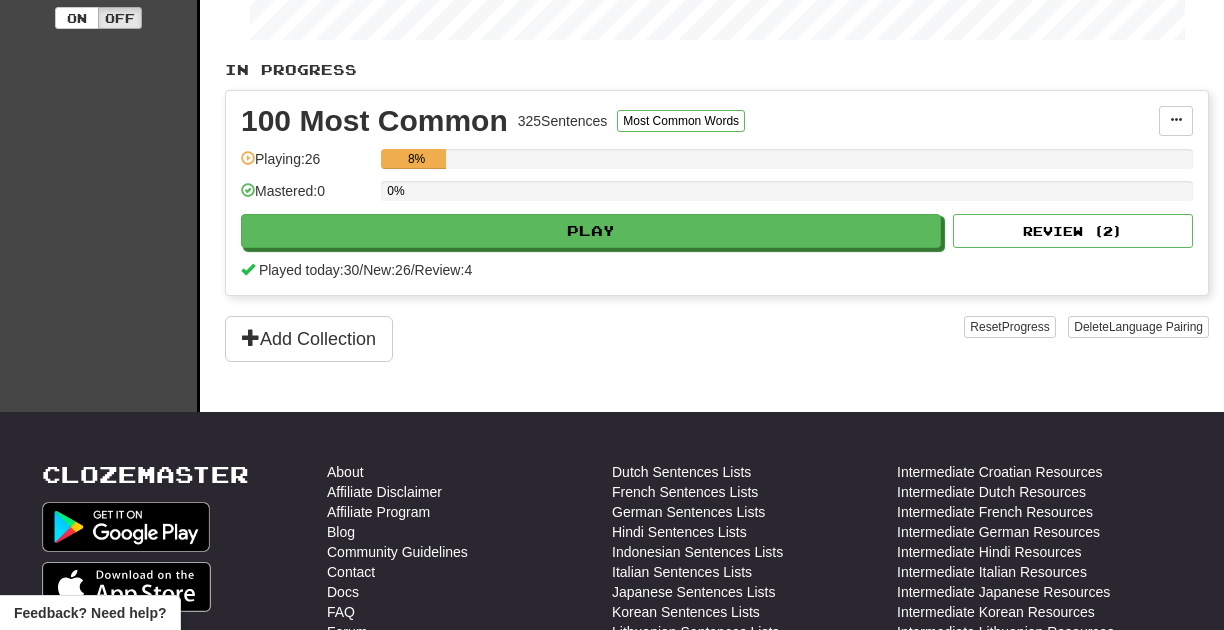 scroll, scrollTop: 0, scrollLeft: 0, axis: both 